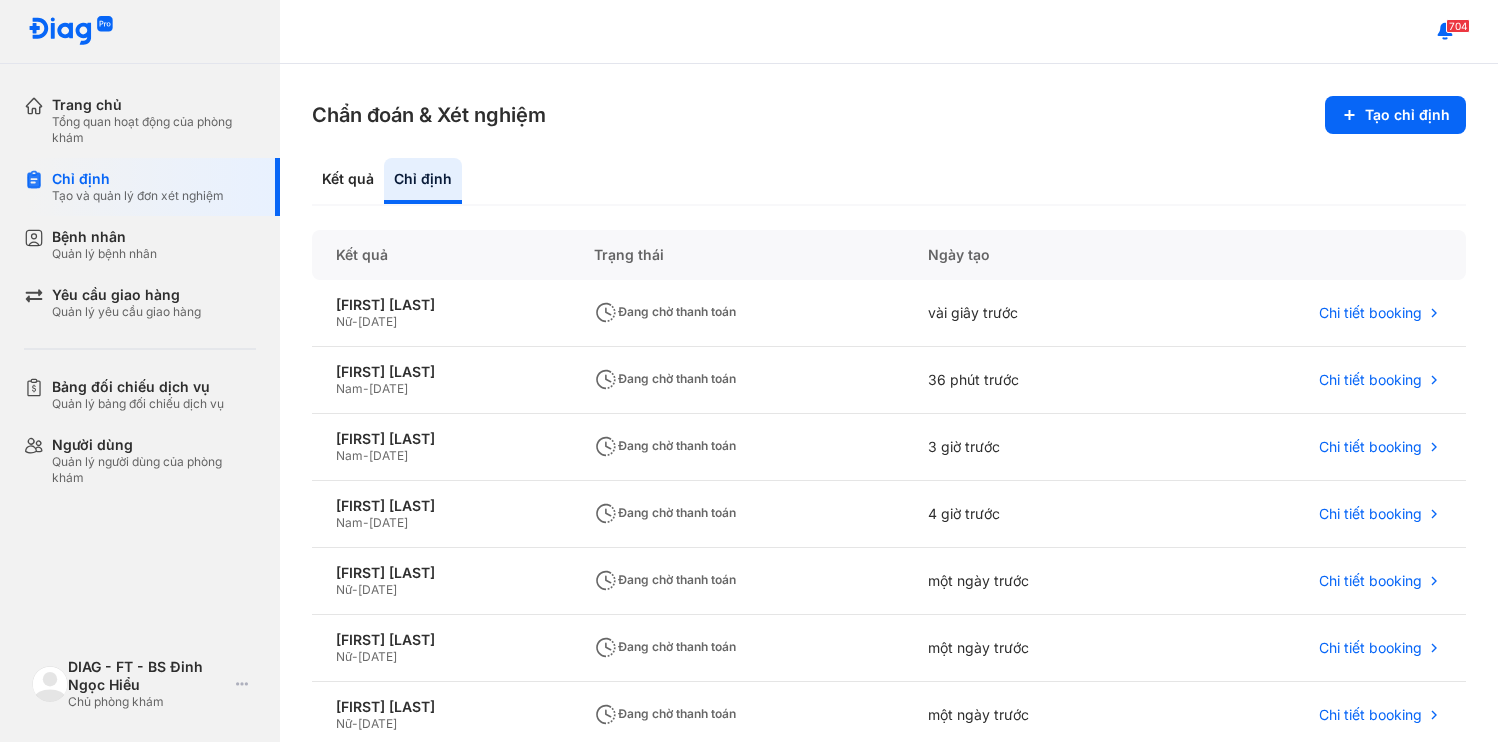 scroll, scrollTop: 0, scrollLeft: 0, axis: both 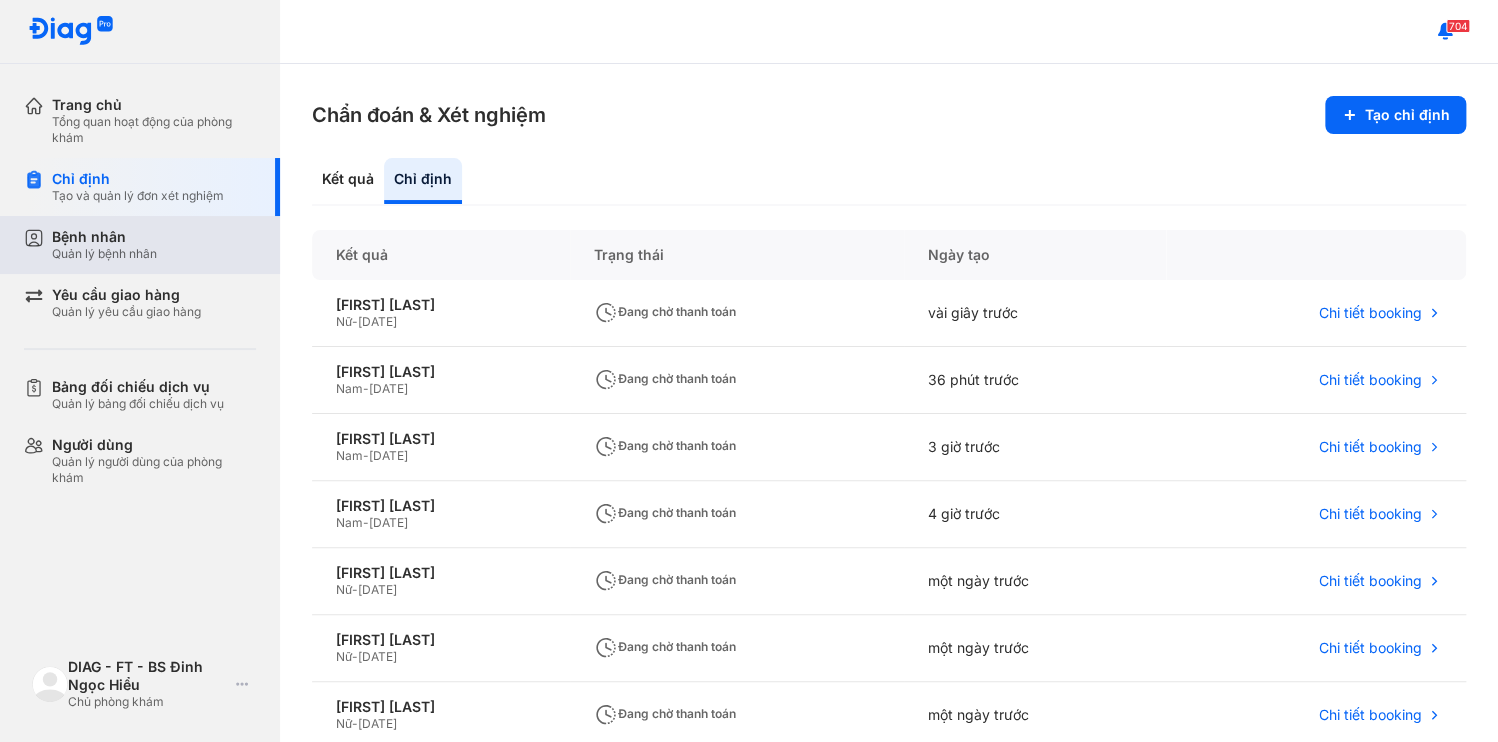 click on "Bệnh nhân Quản lý bệnh nhân" at bounding box center [152, 245] 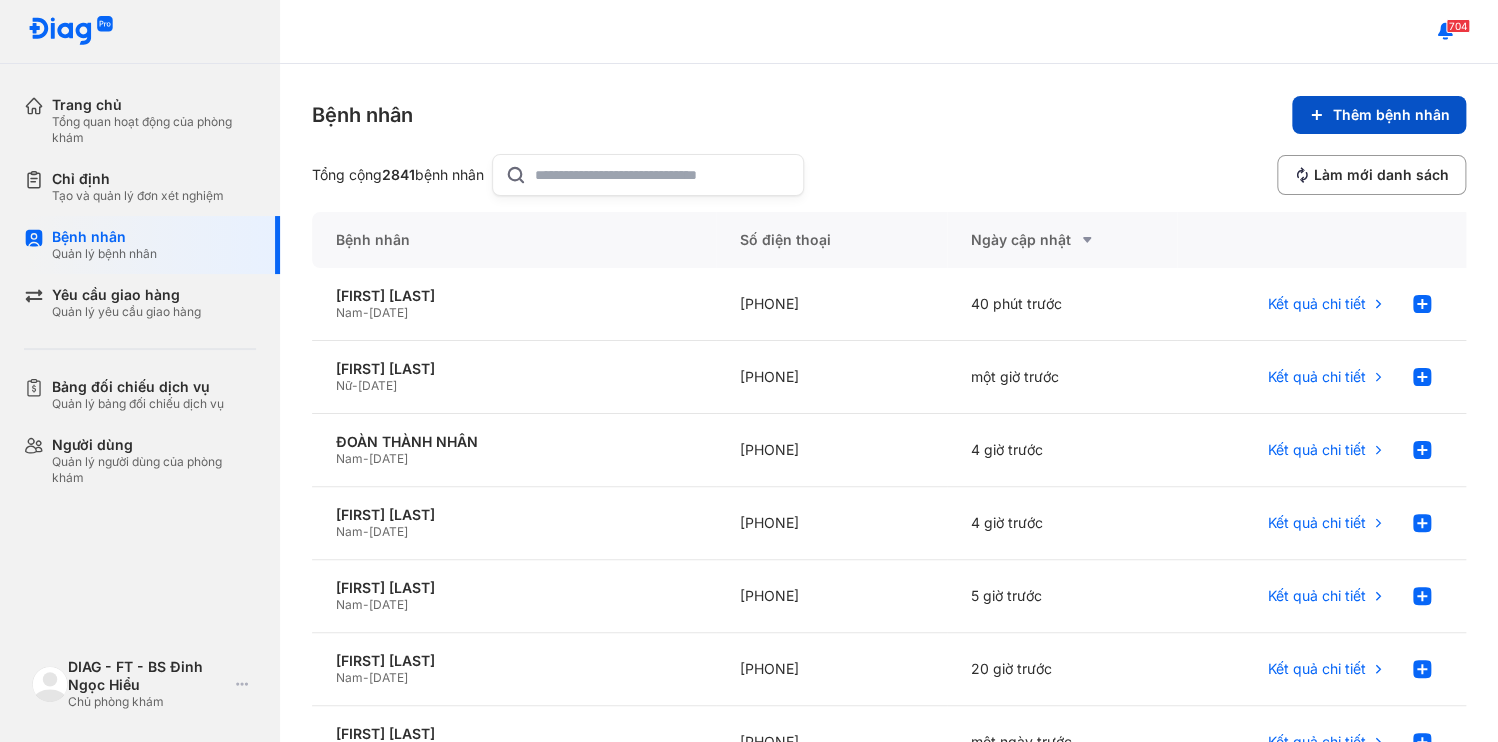 click on "Thêm bệnh nhân" 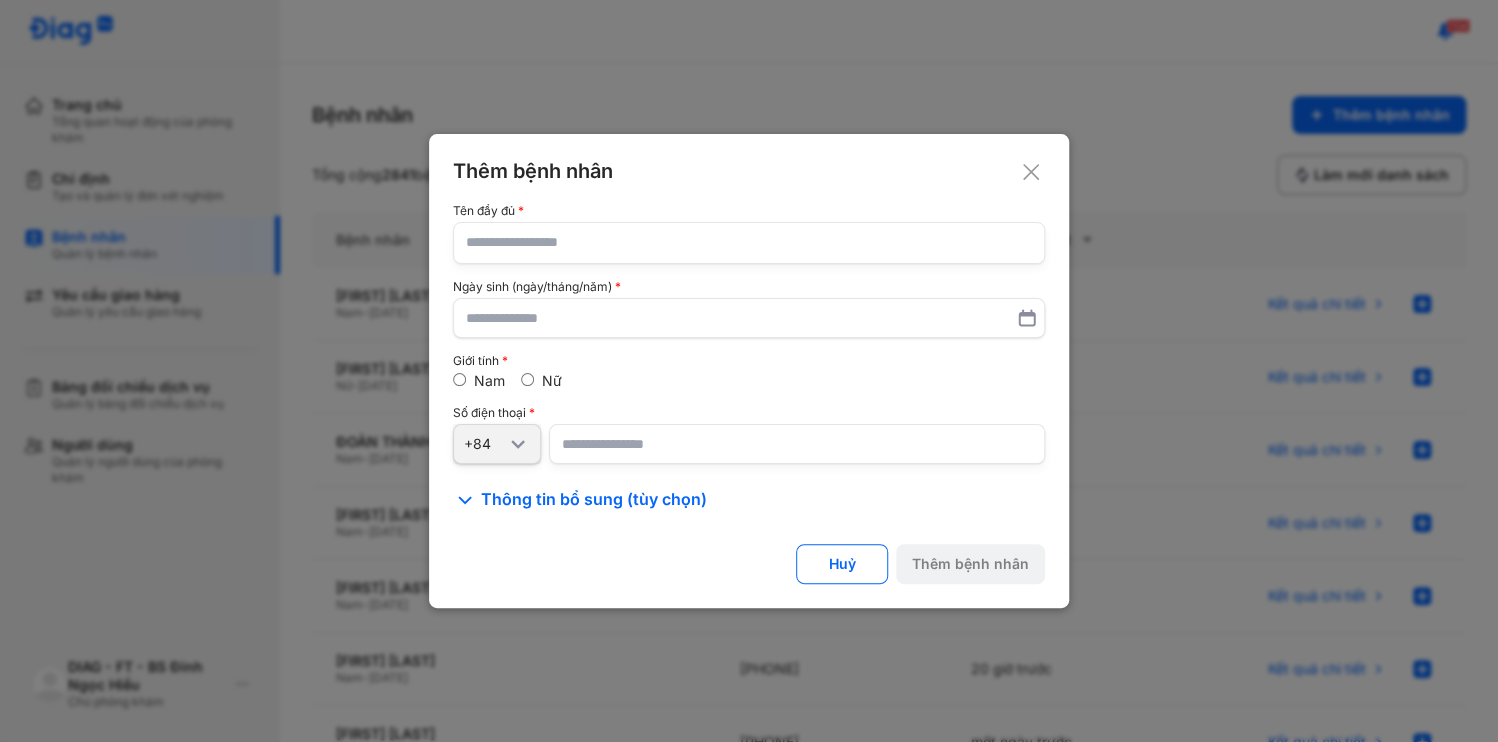 type 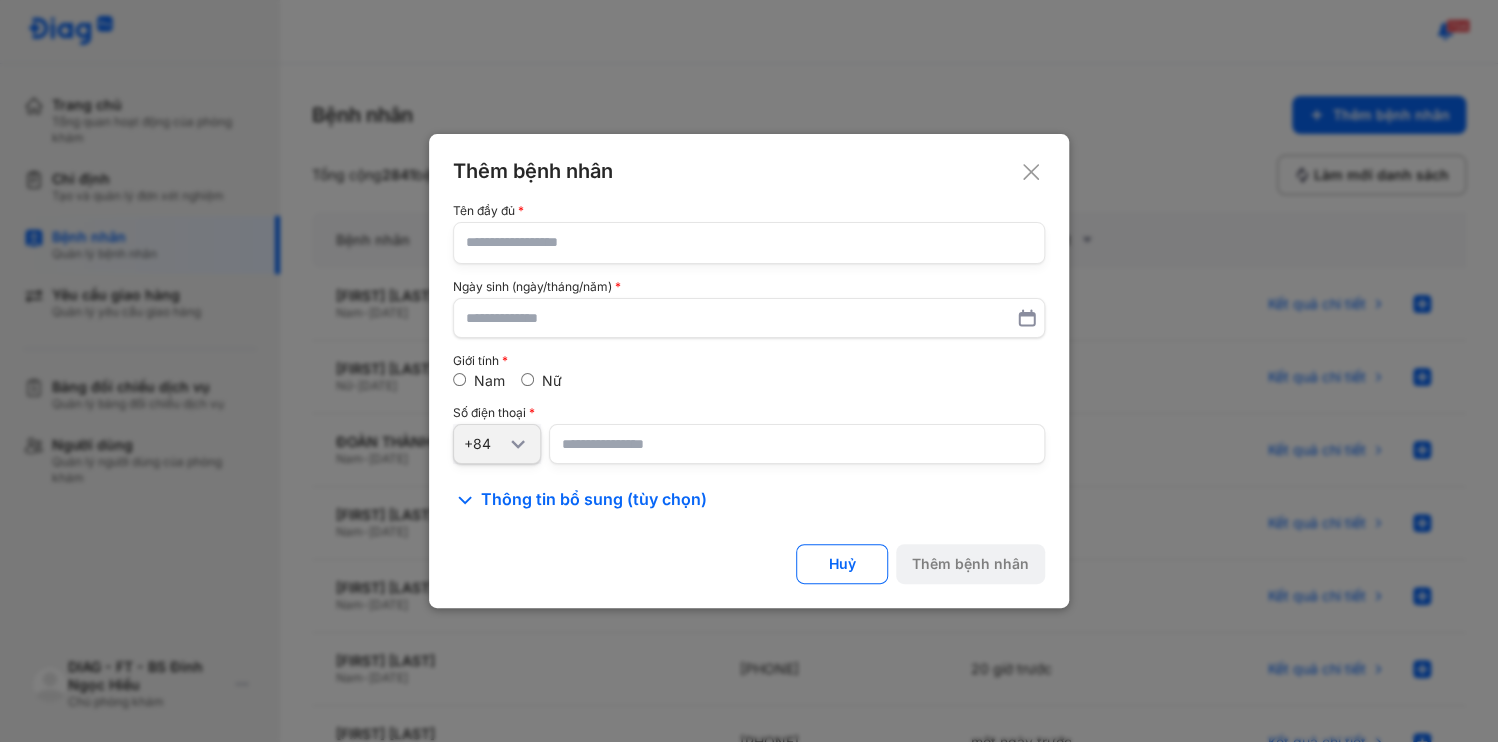 click 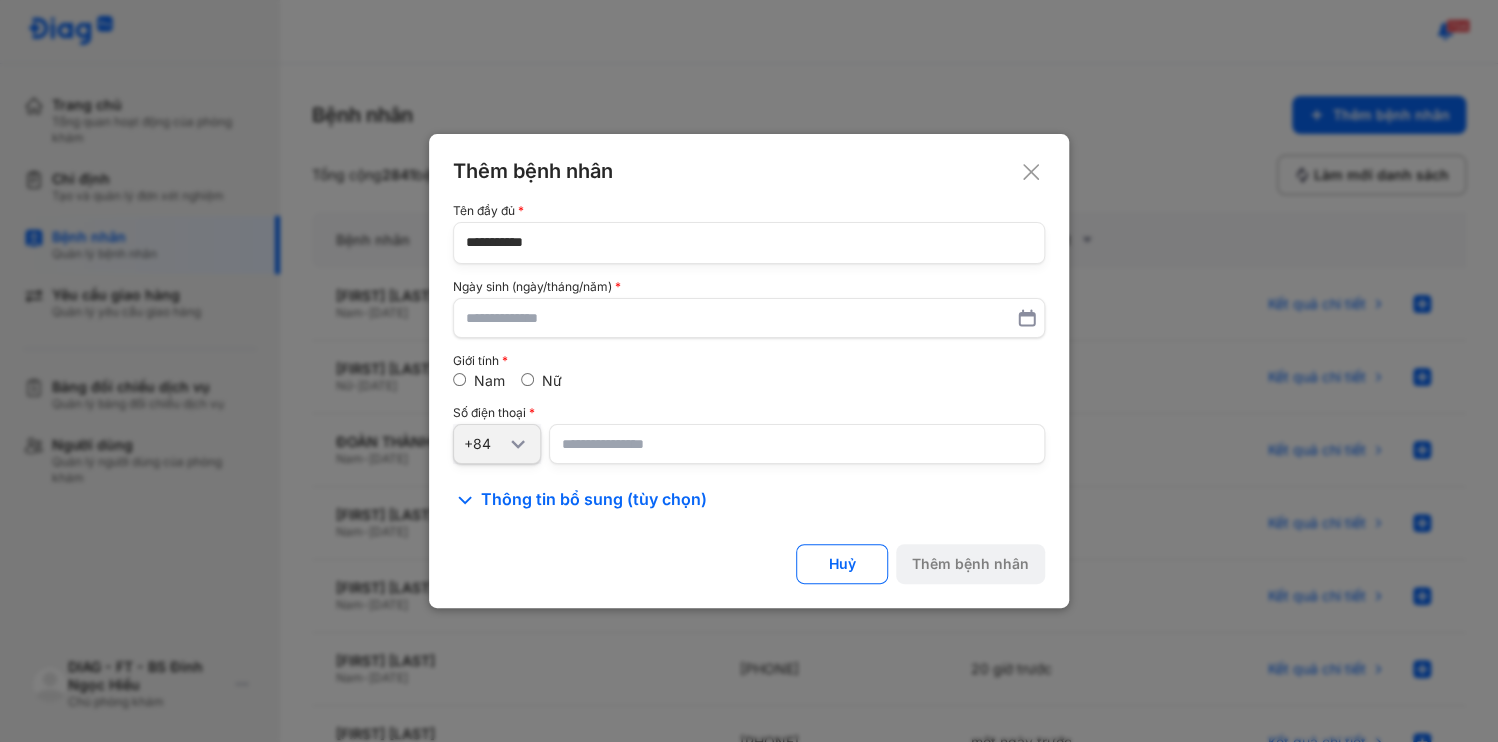 type on "**********" 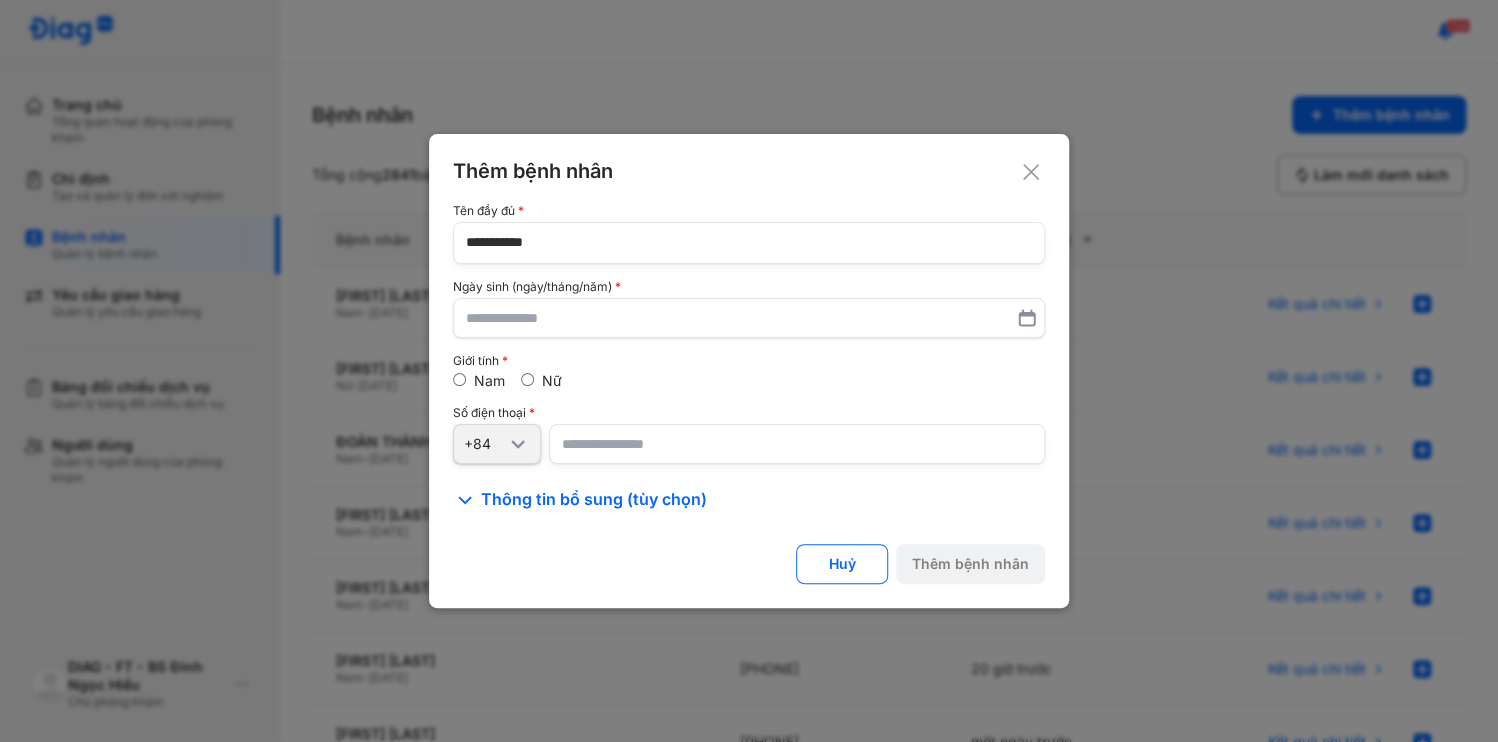 click on "**********" 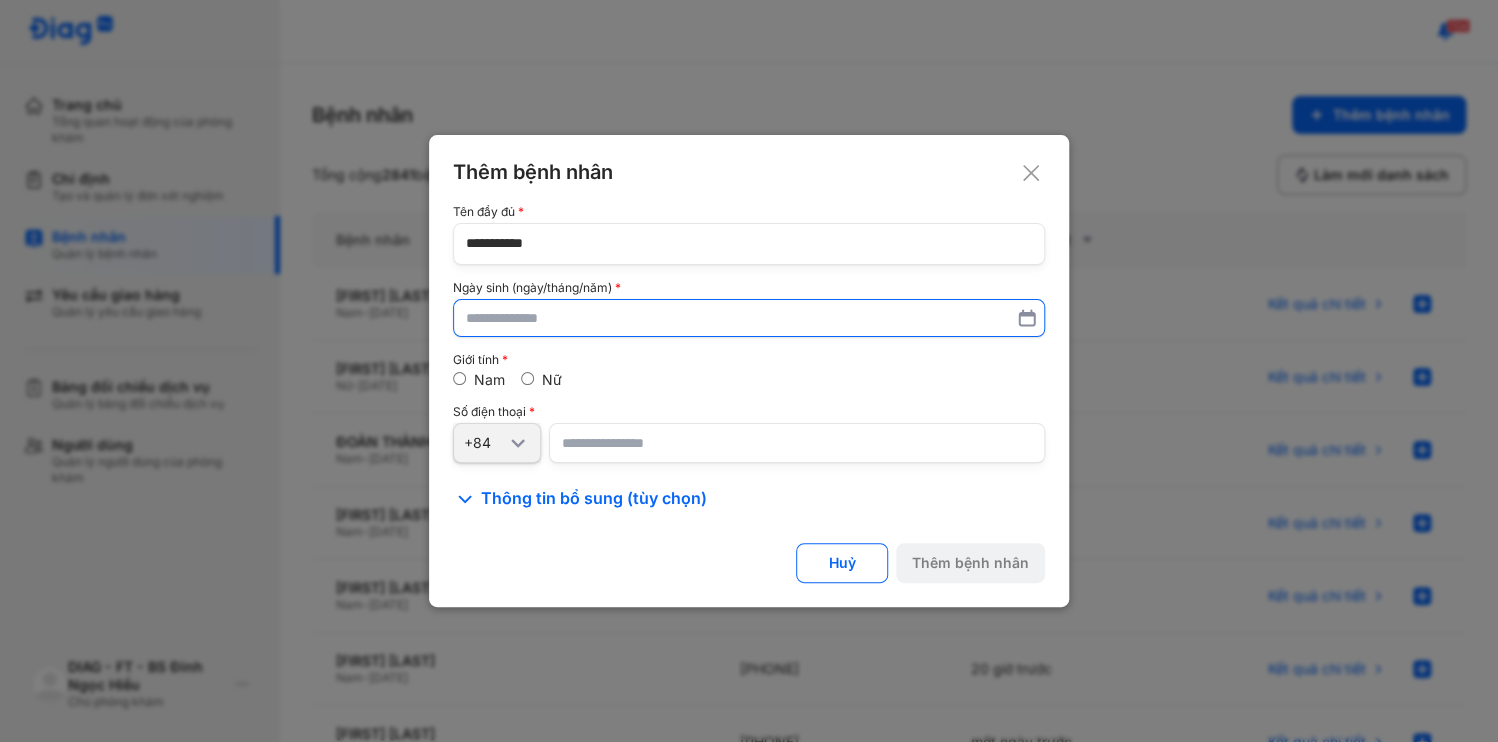 click at bounding box center [749, 318] 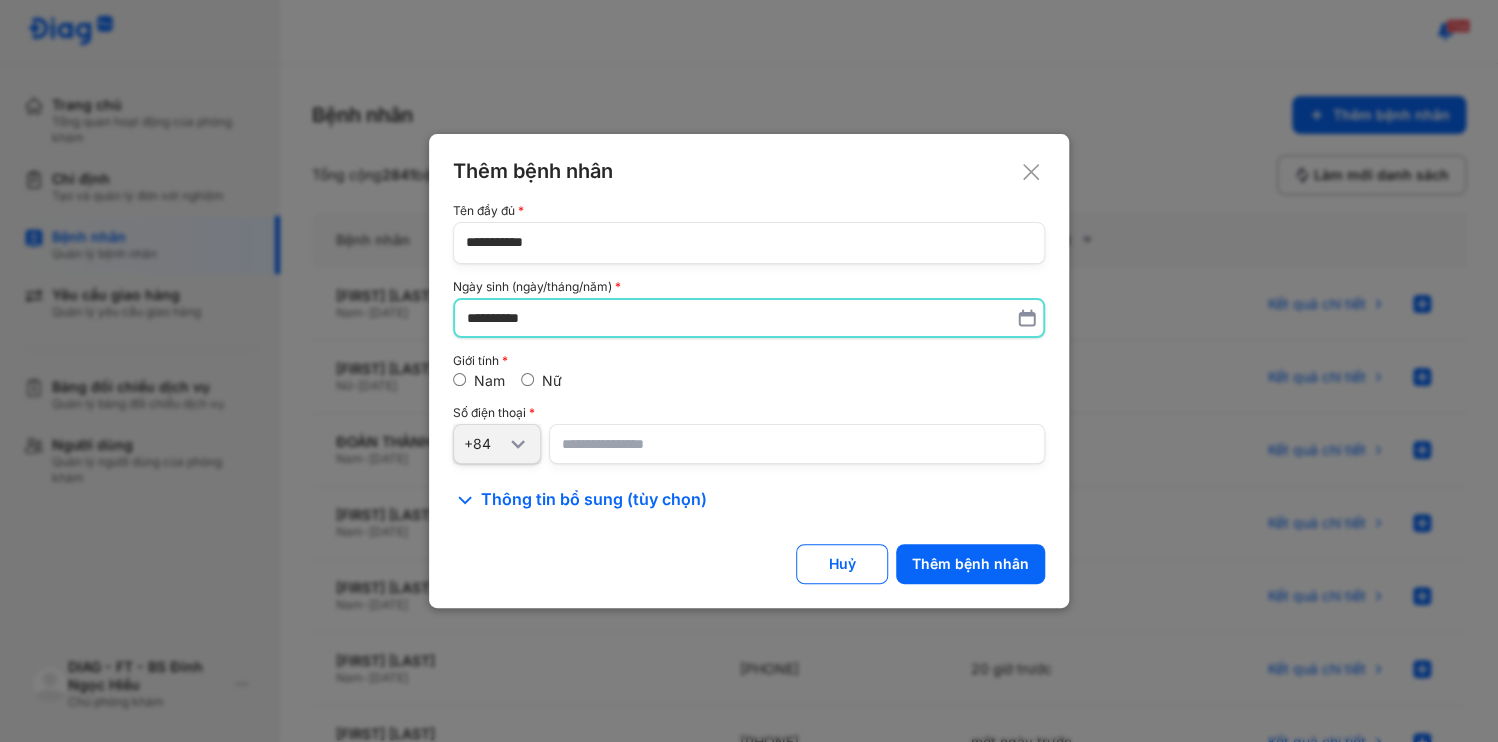 type on "**********" 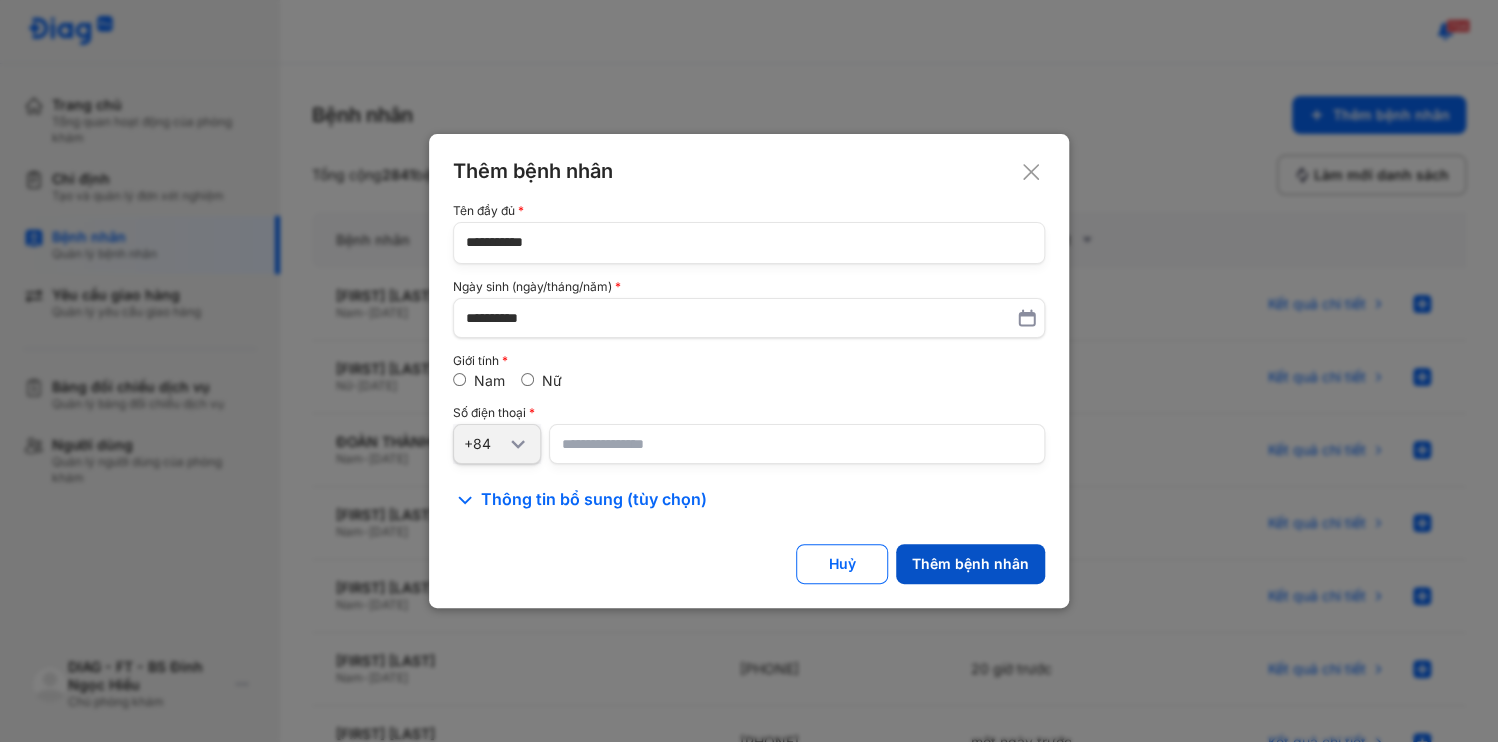 click on "Thêm bệnh nhân" 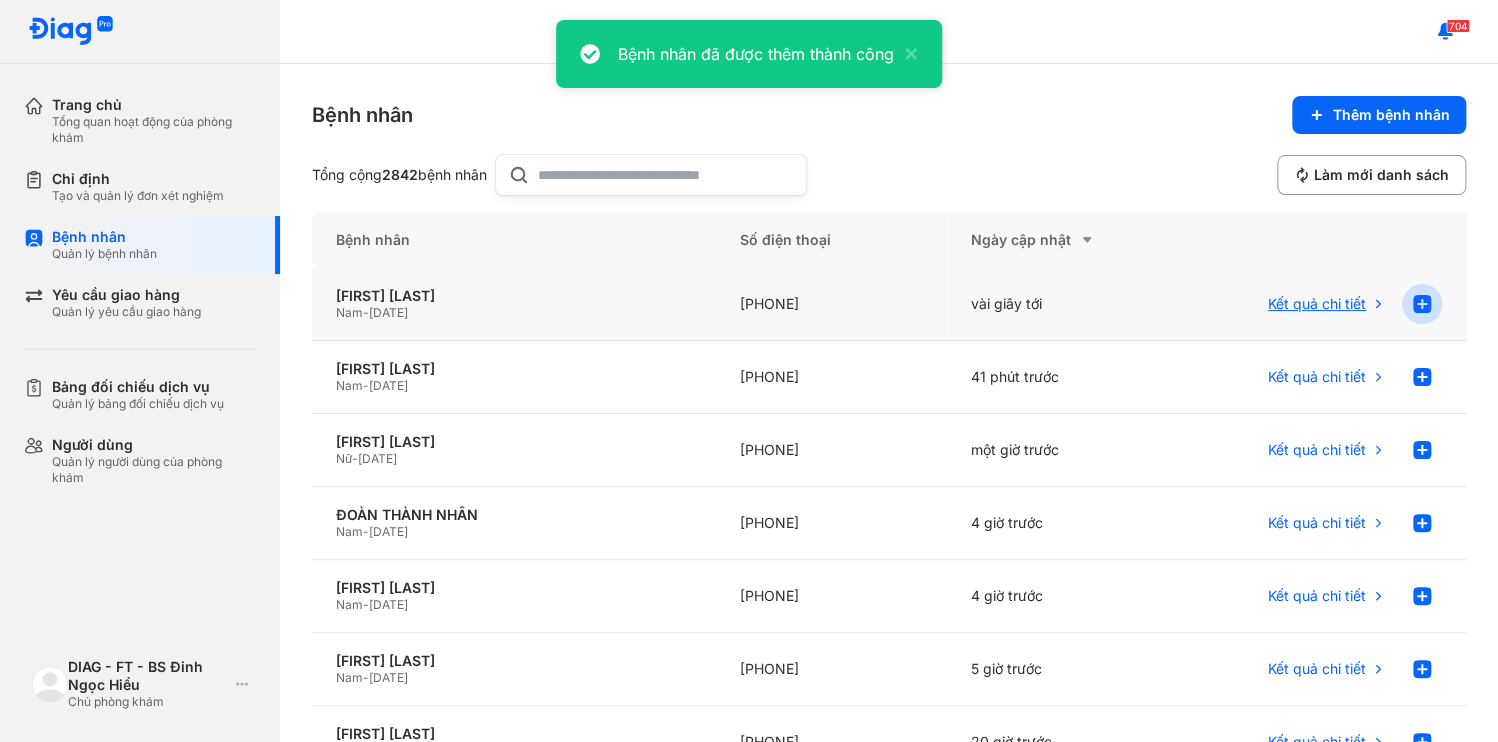 click 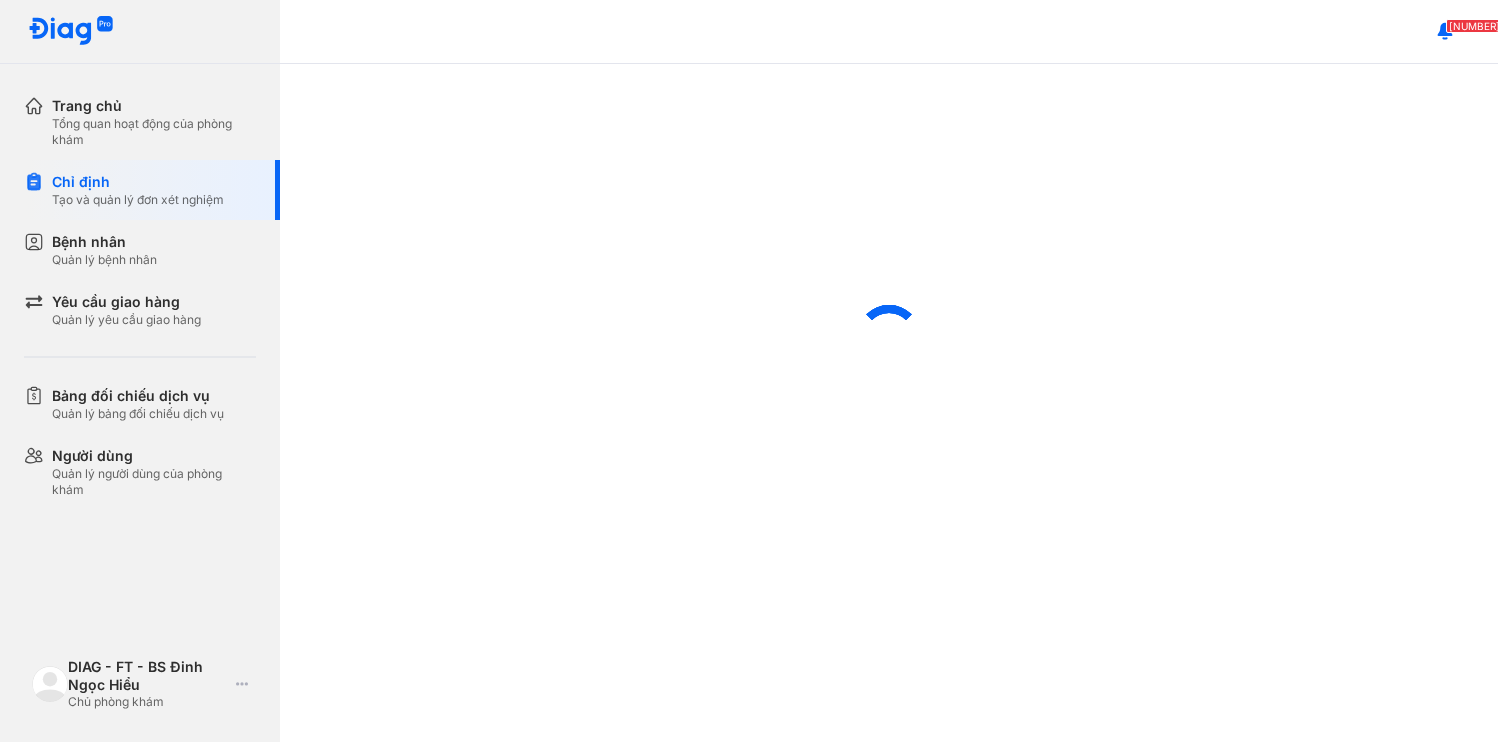 scroll, scrollTop: 0, scrollLeft: 0, axis: both 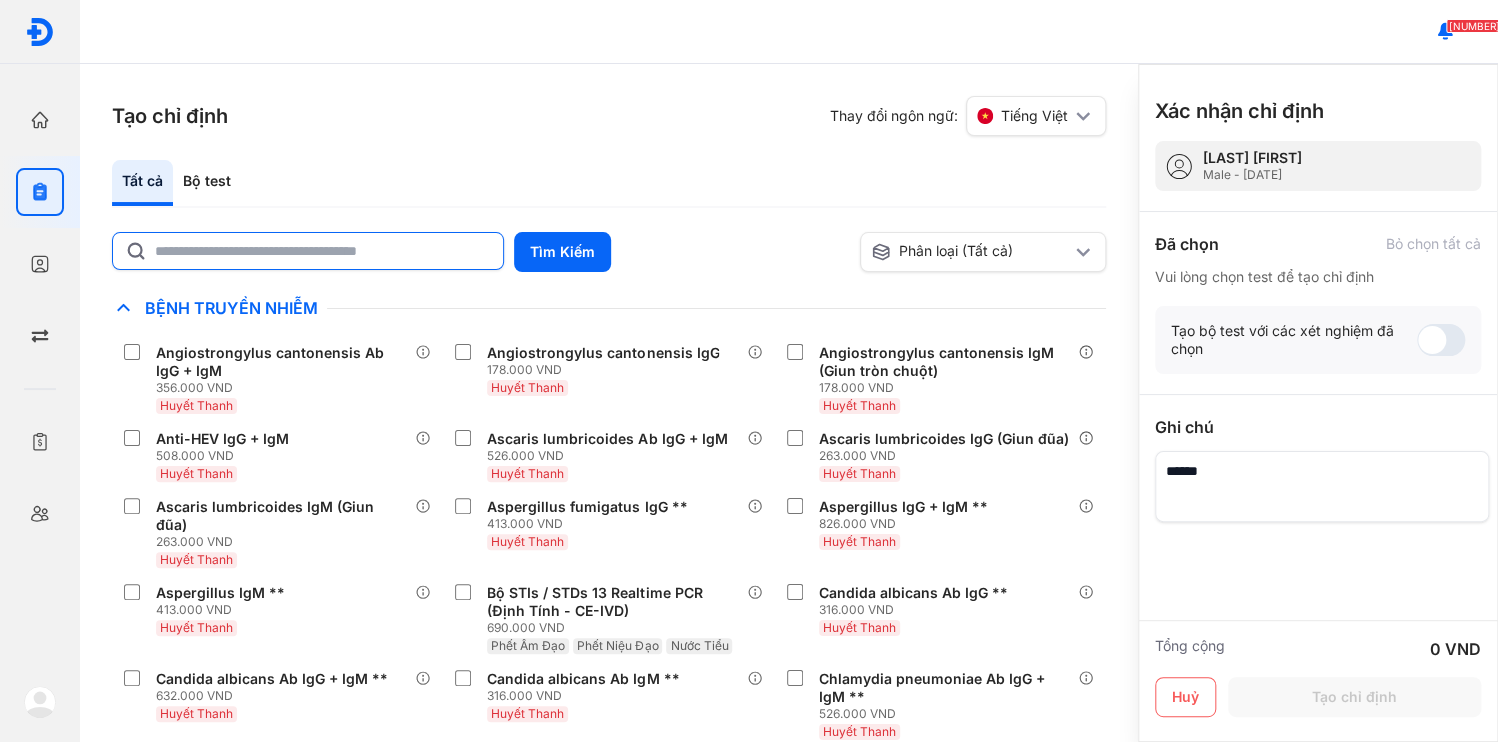 click 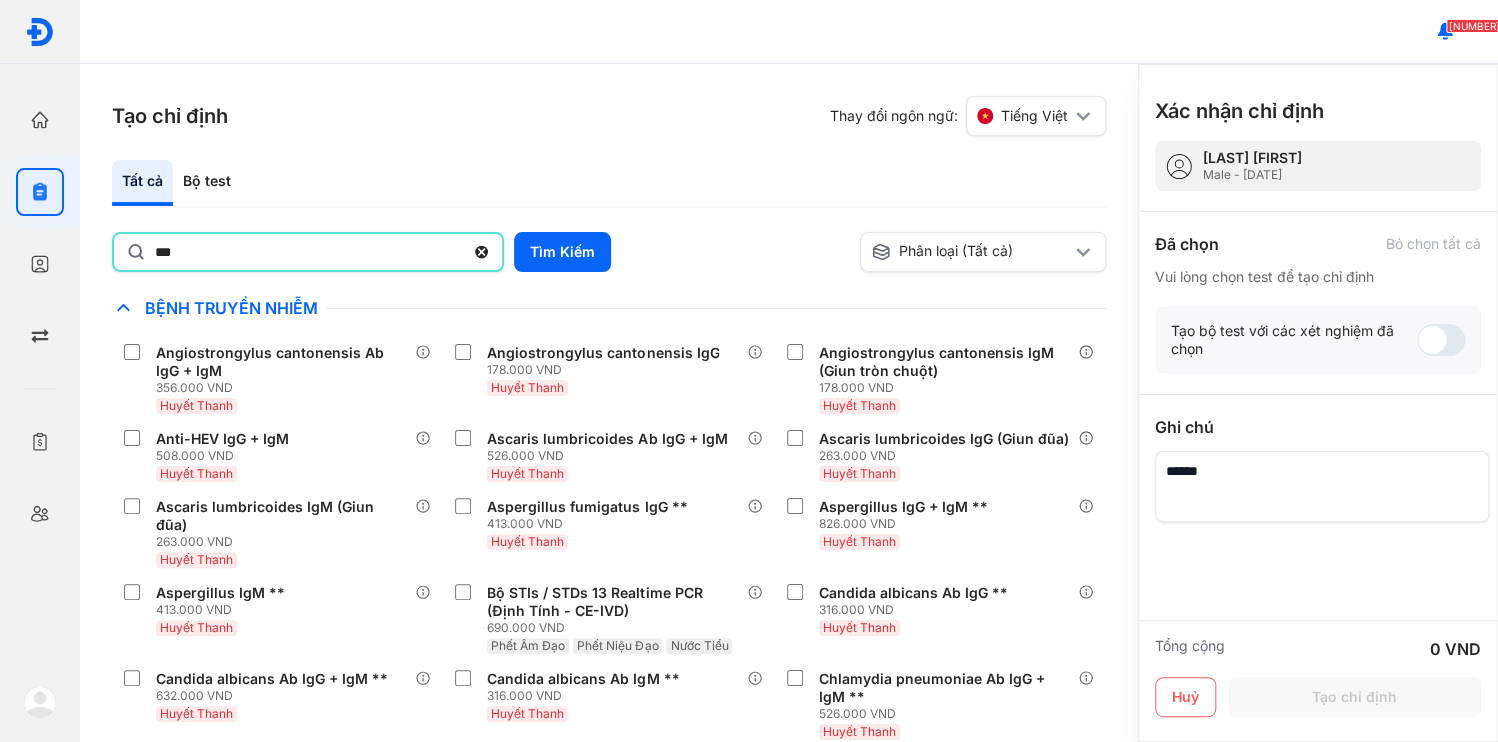 type on "***" 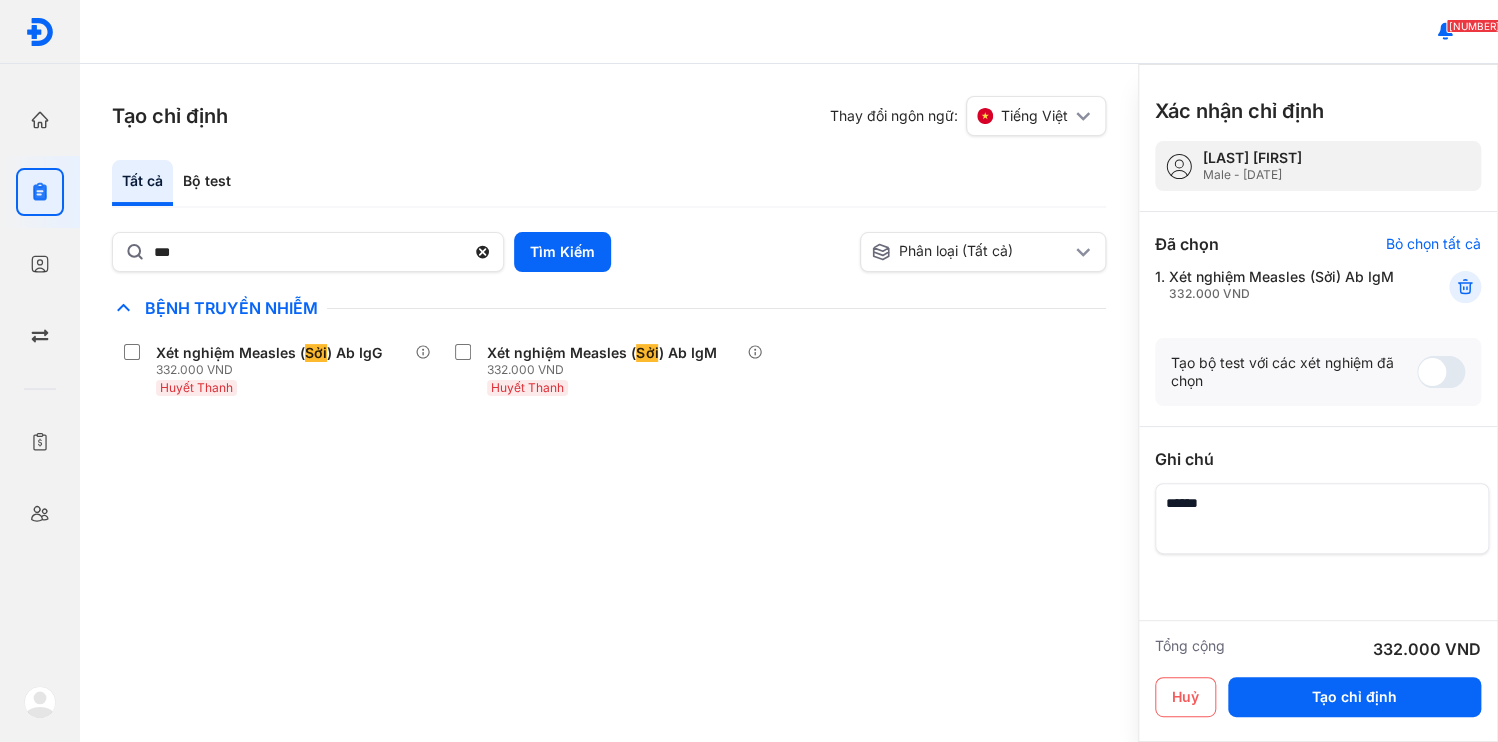 click at bounding box center [1322, 518] 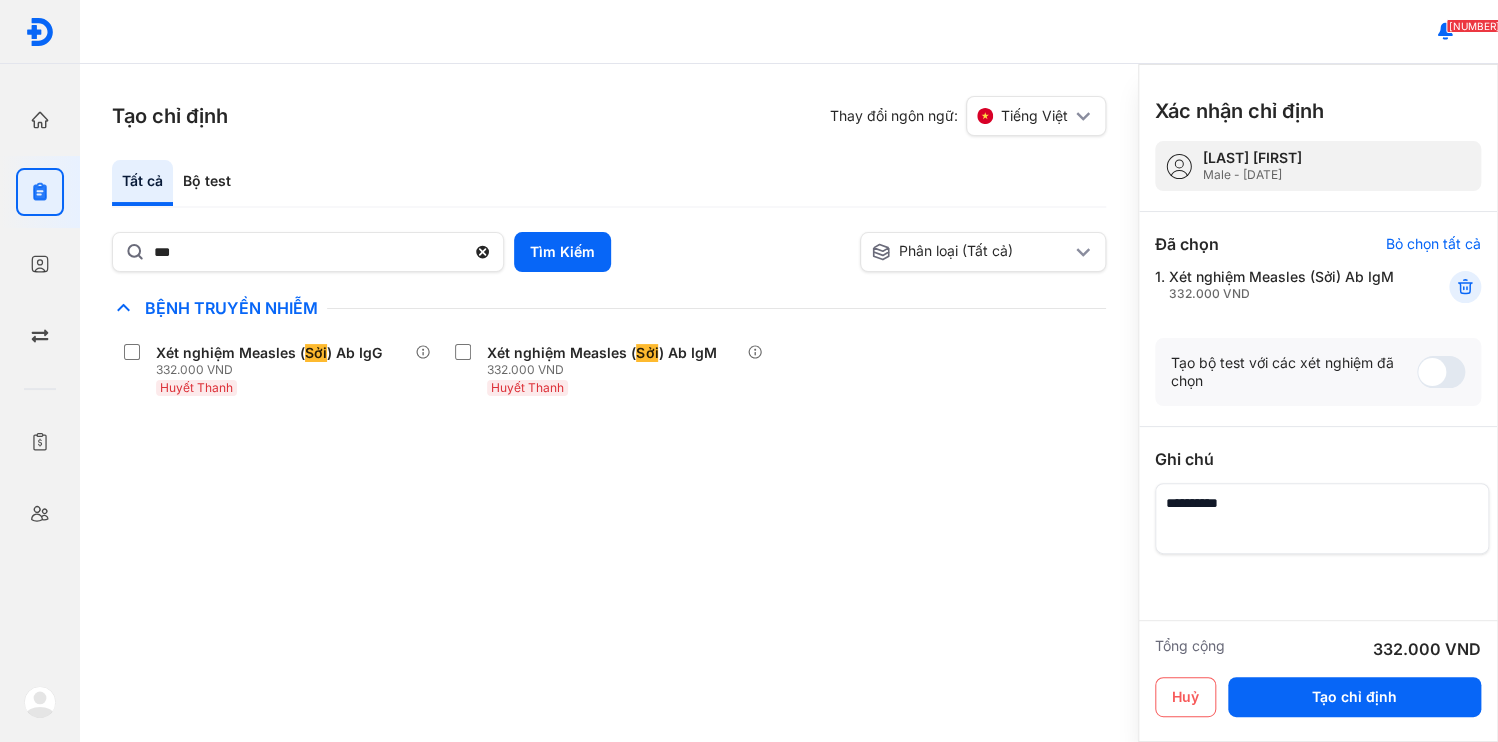 click at bounding box center (1322, 518) 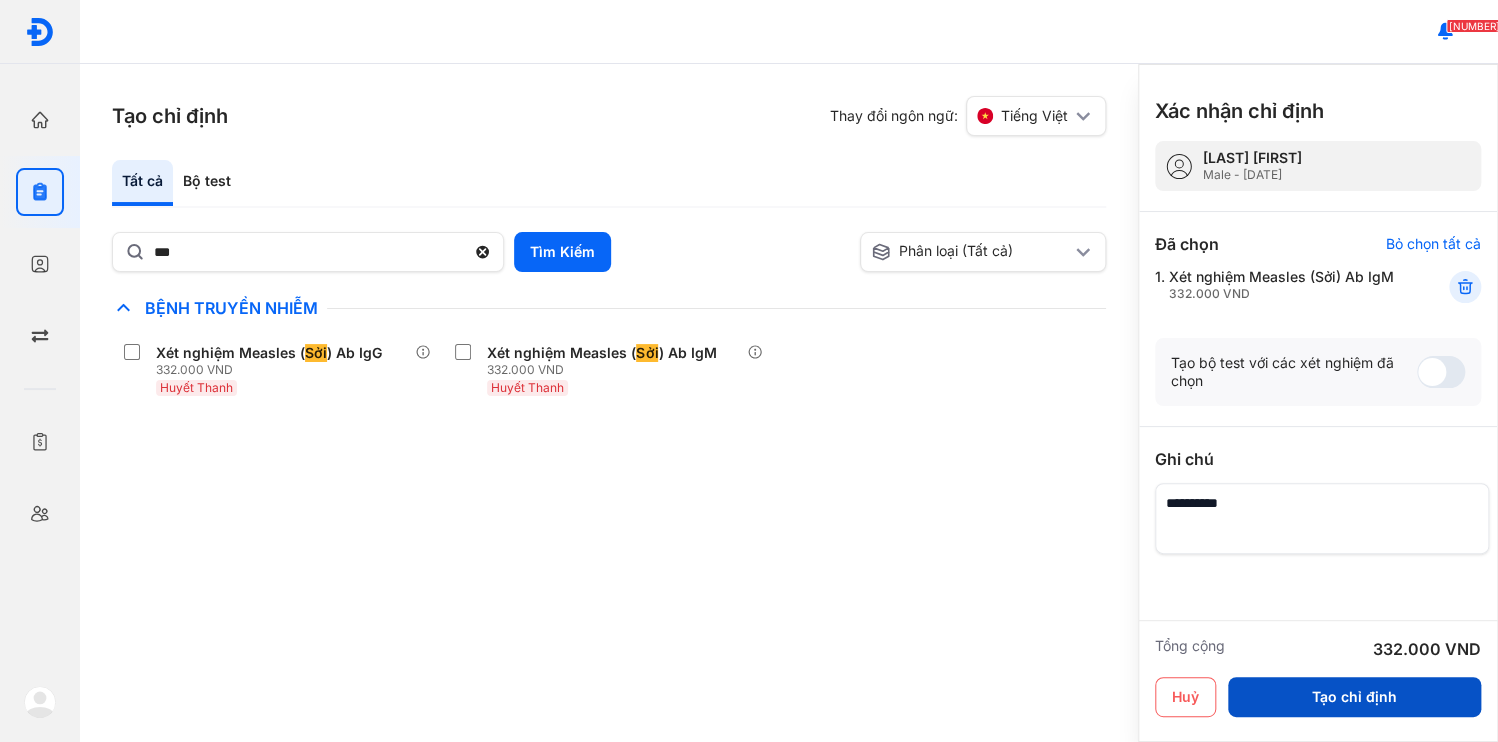 click on "Tạo chỉ định" at bounding box center [1354, 697] 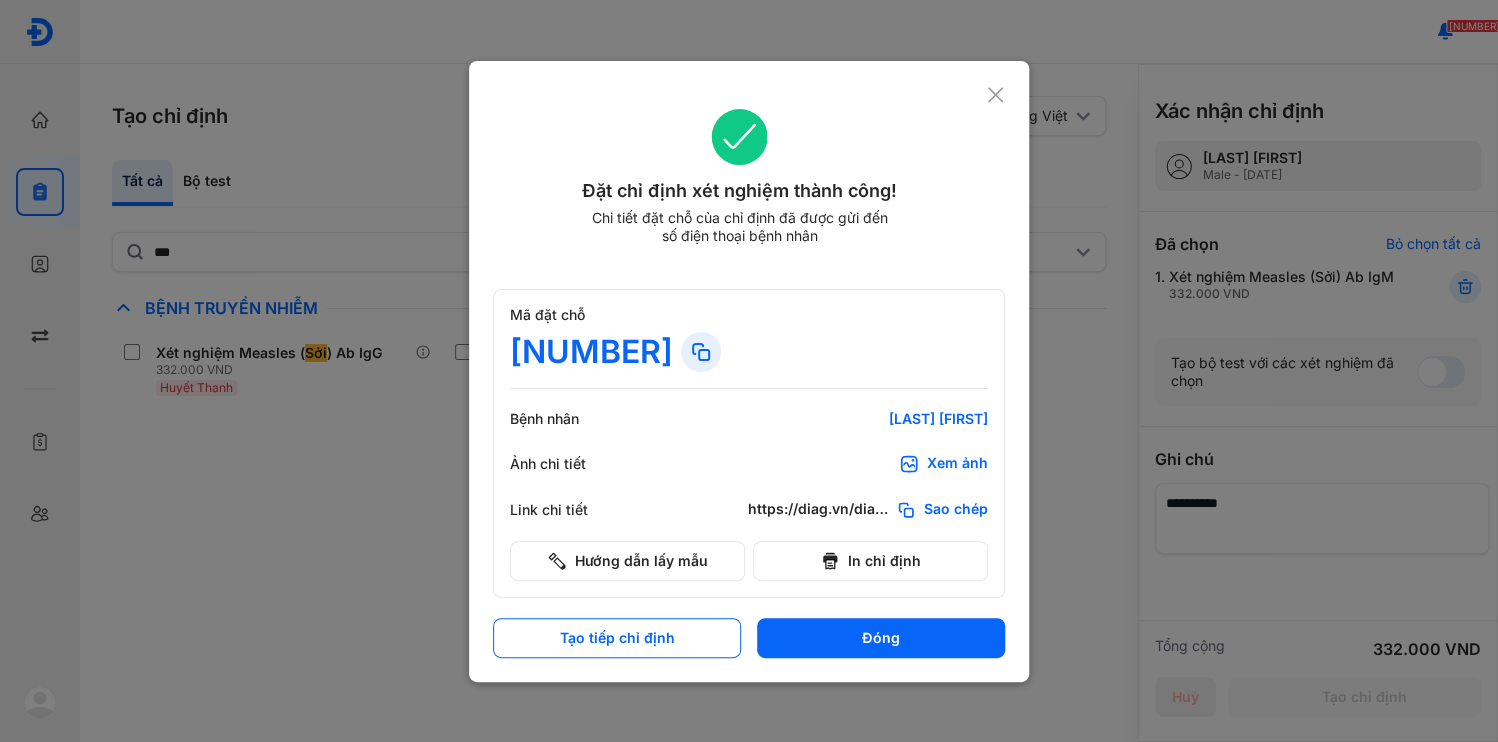 scroll, scrollTop: 0, scrollLeft: 0, axis: both 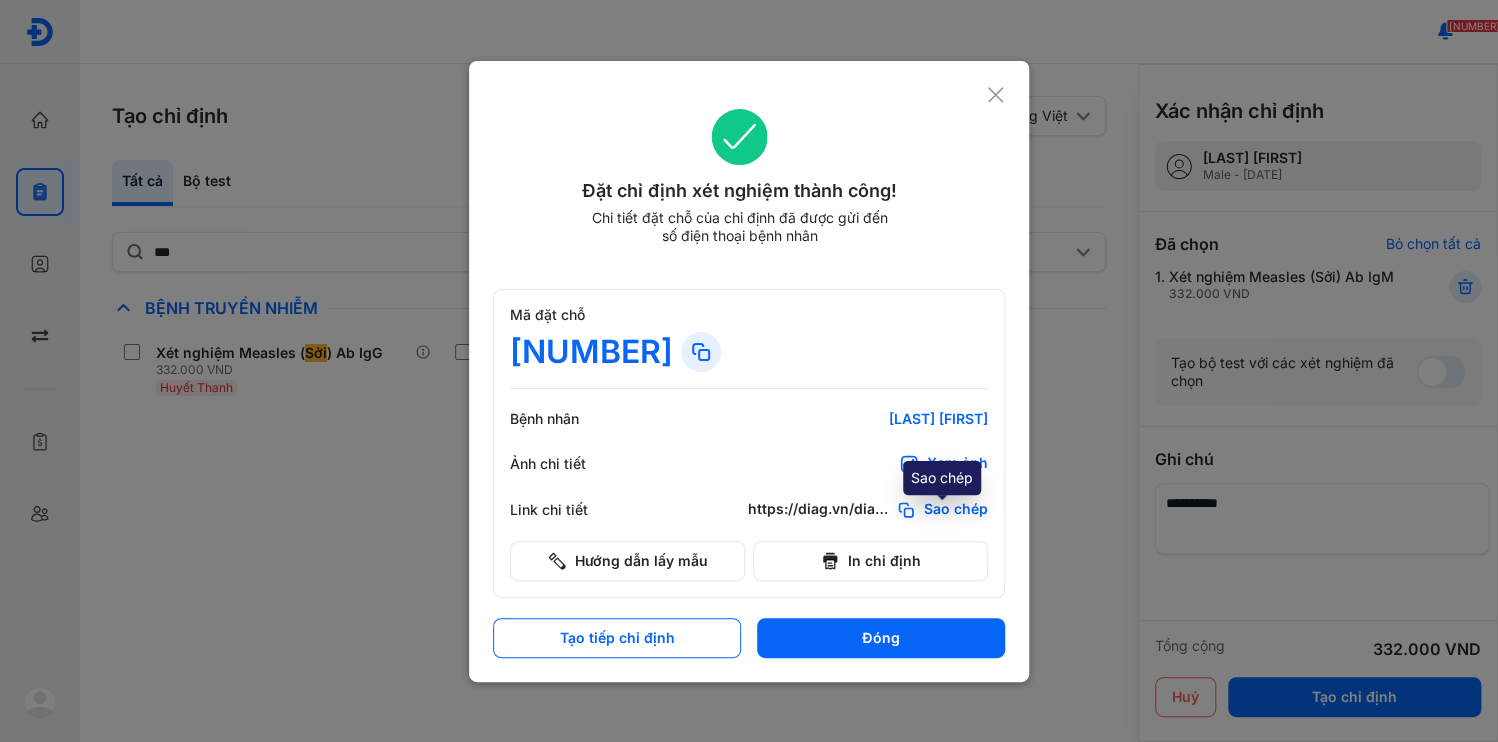 click on "Sao chép" 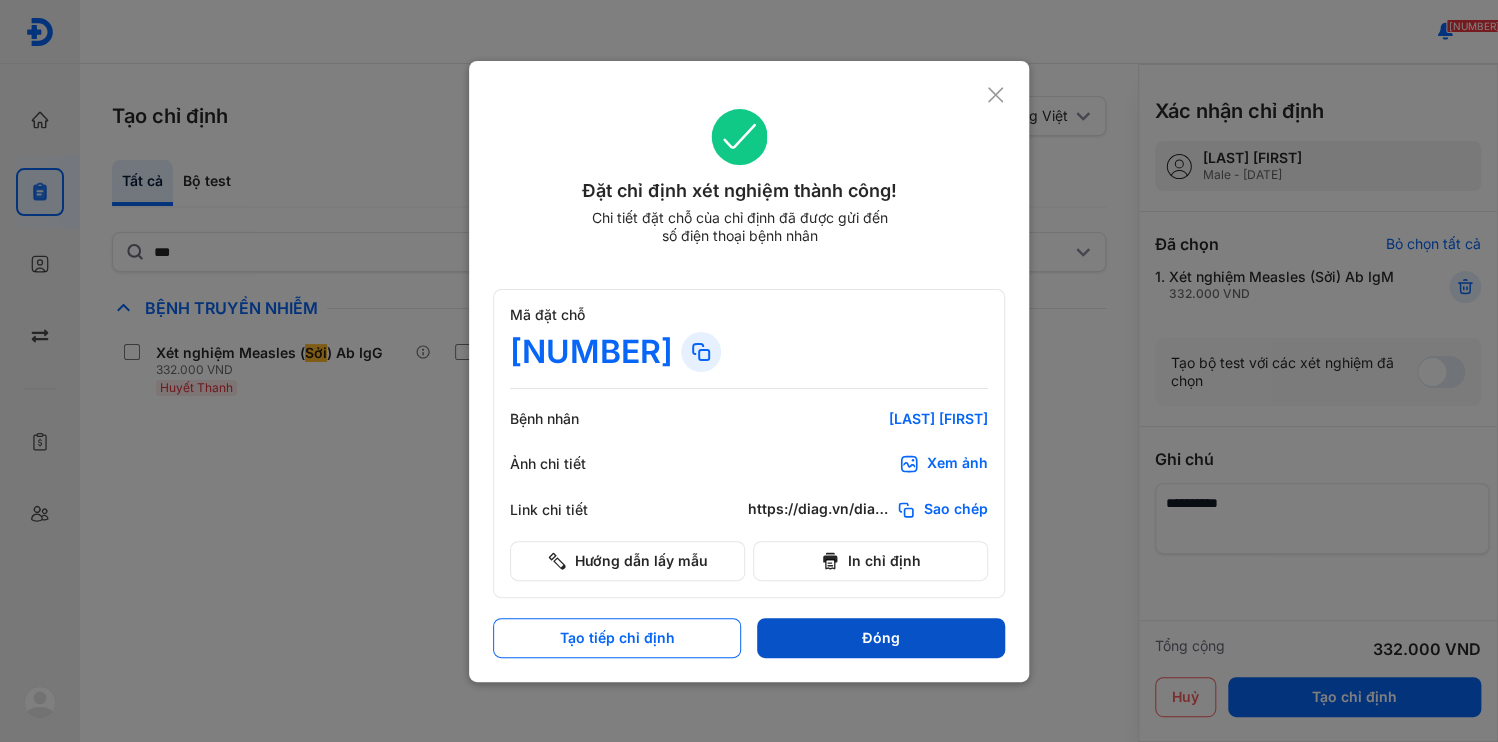 click on "Đóng" at bounding box center (881, 638) 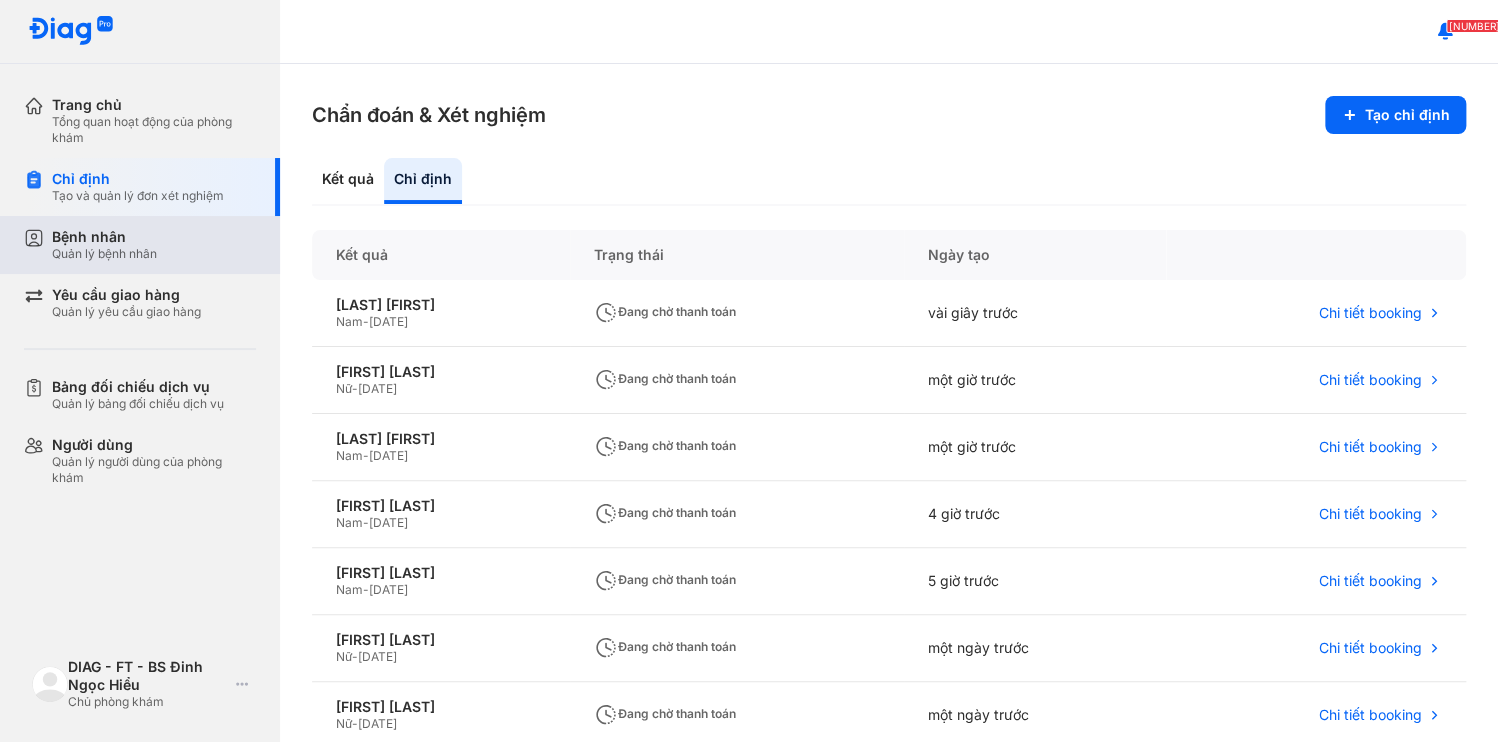 click on "Bệnh nhân" at bounding box center [104, 237] 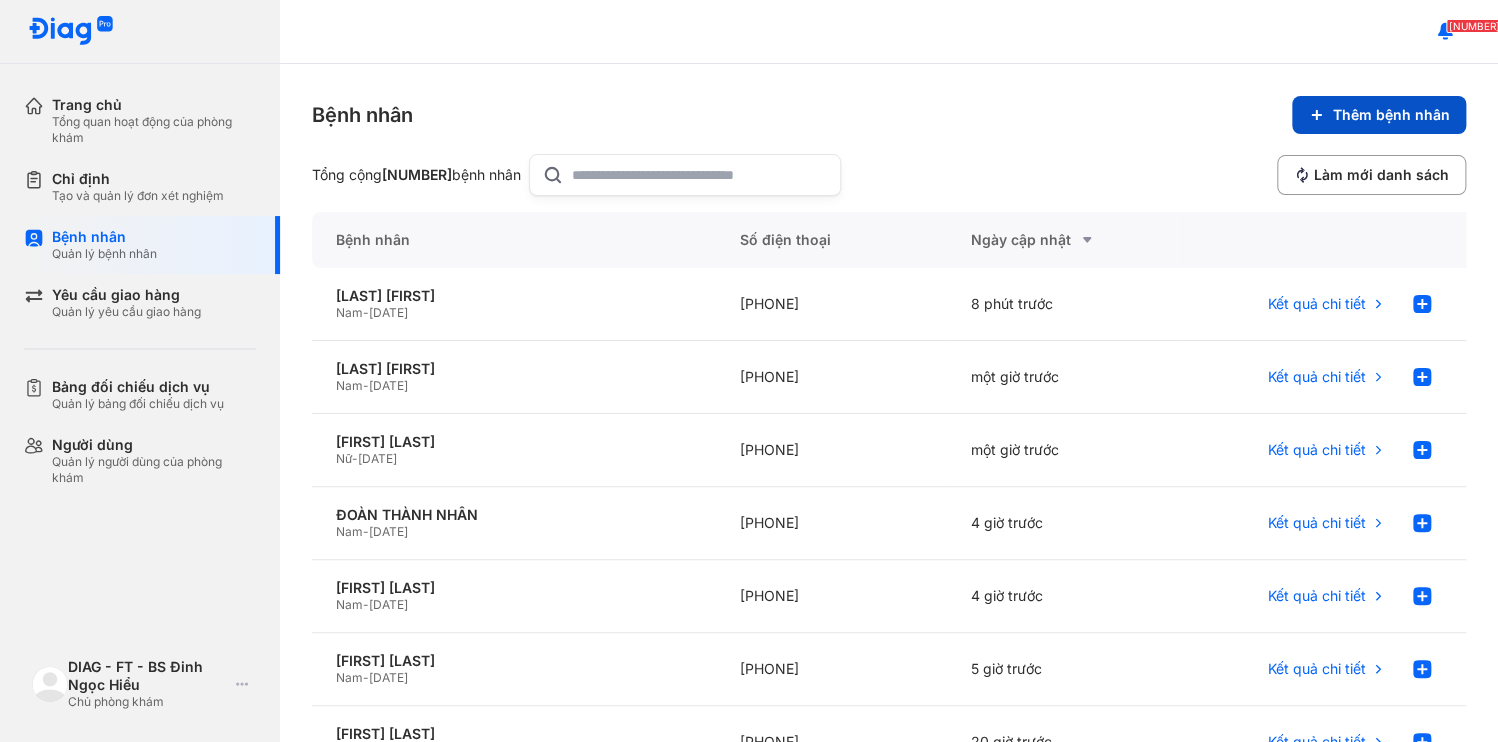 click on "Thêm bệnh nhân" at bounding box center (1379, 115) 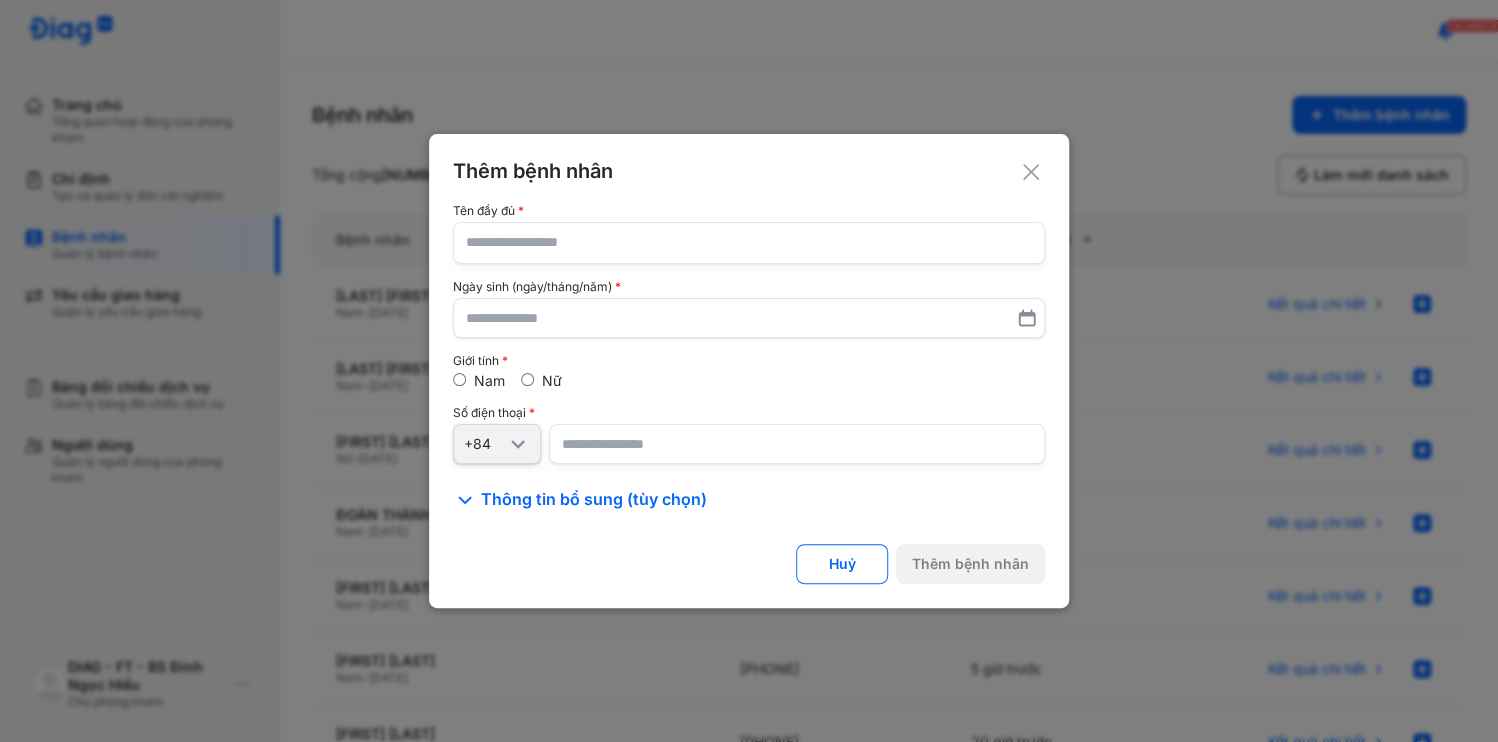 click 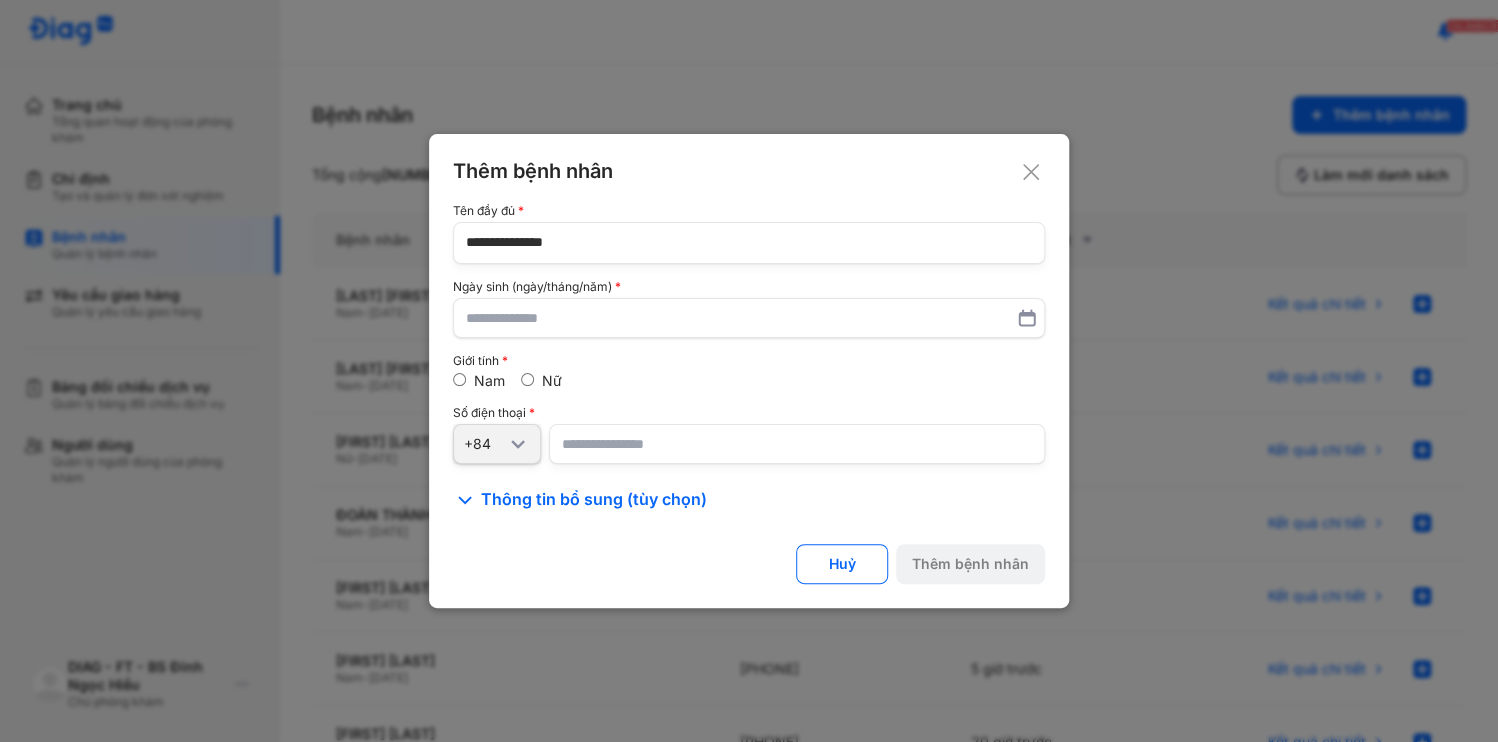 type on "**********" 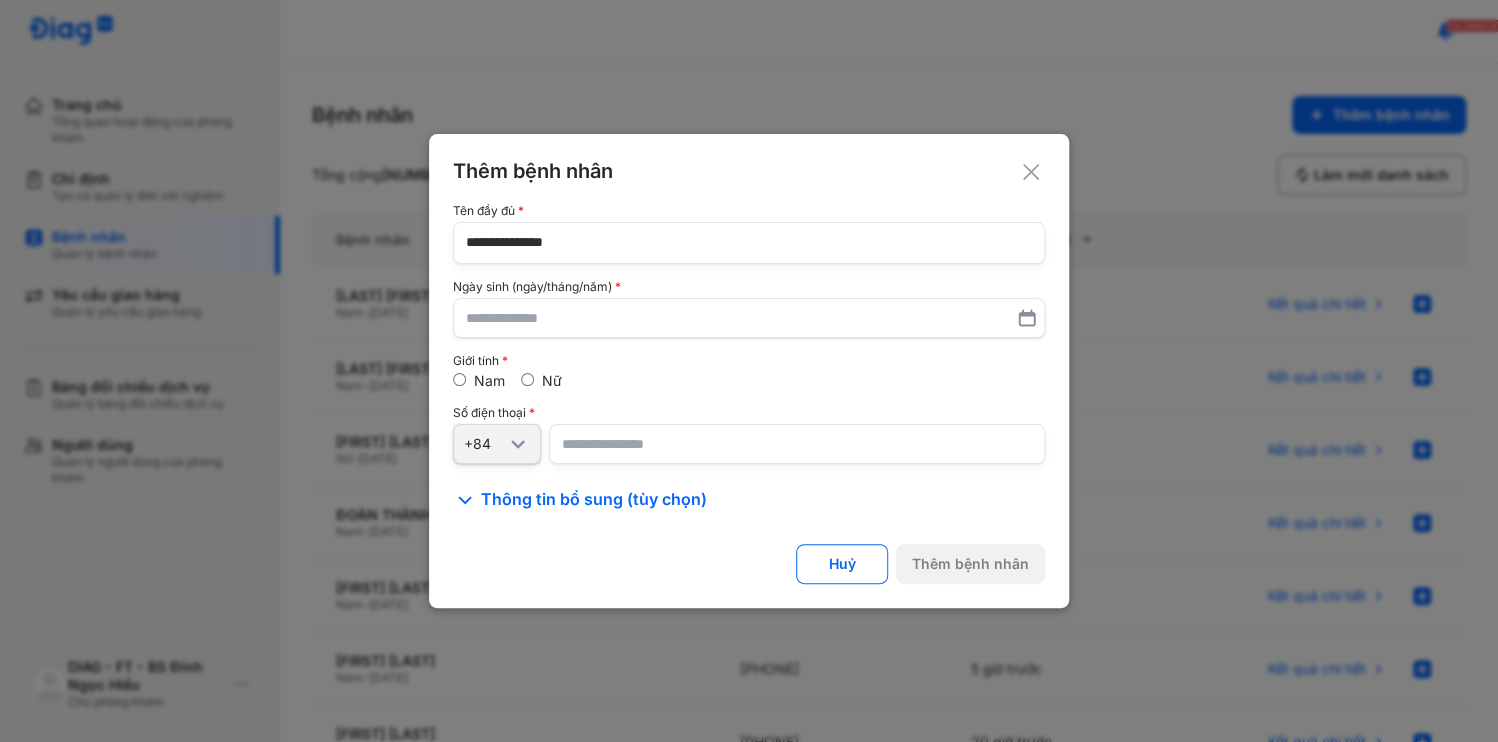 click at bounding box center (797, 444) 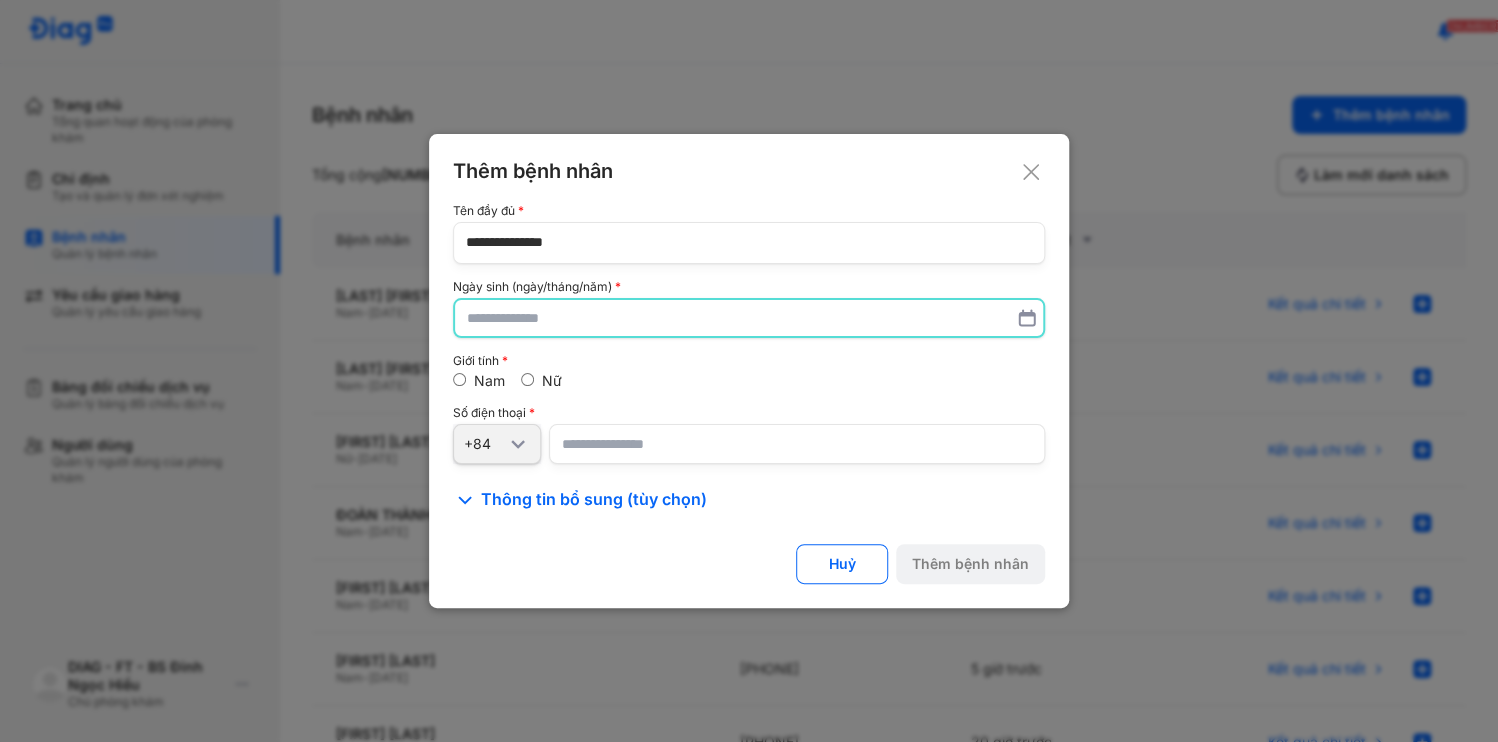 click at bounding box center (749, 318) 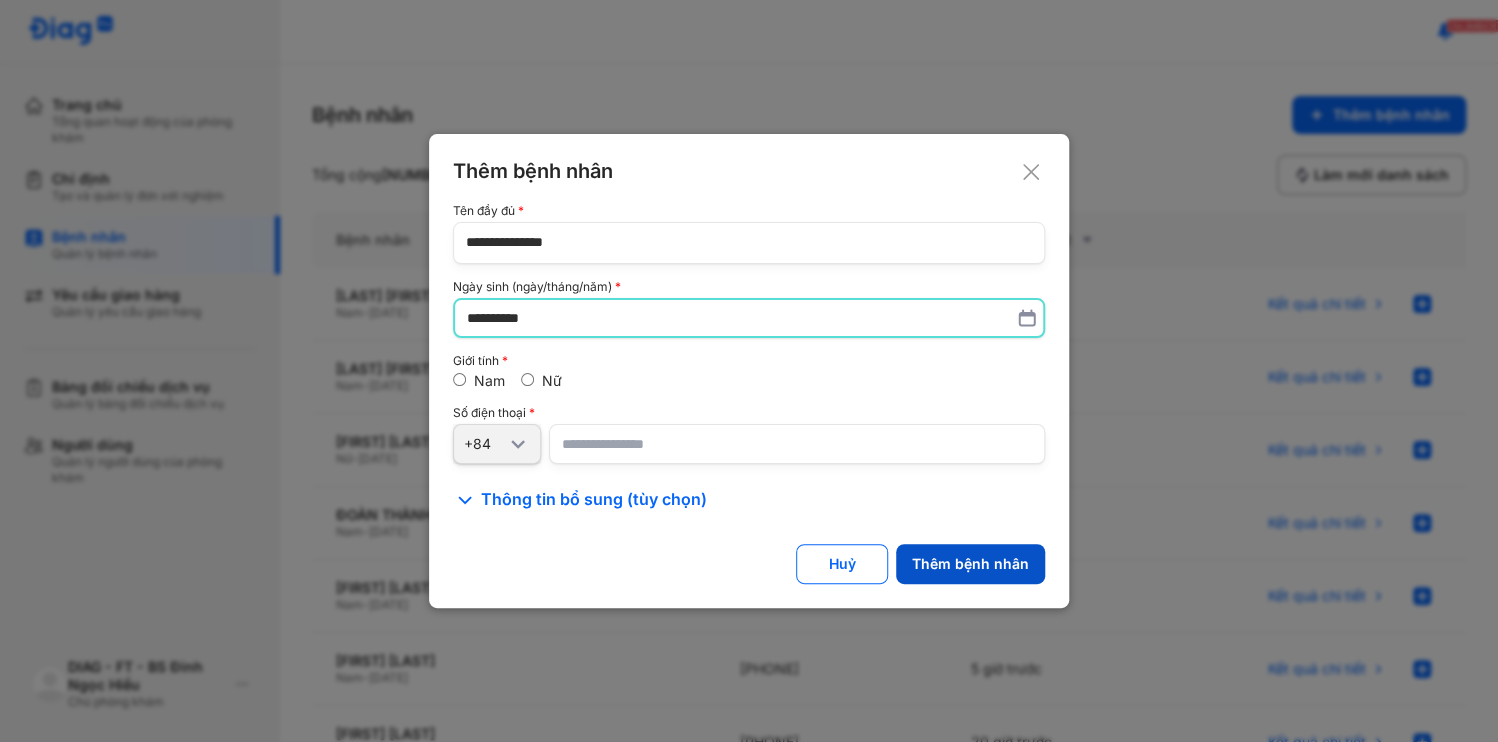 type on "**********" 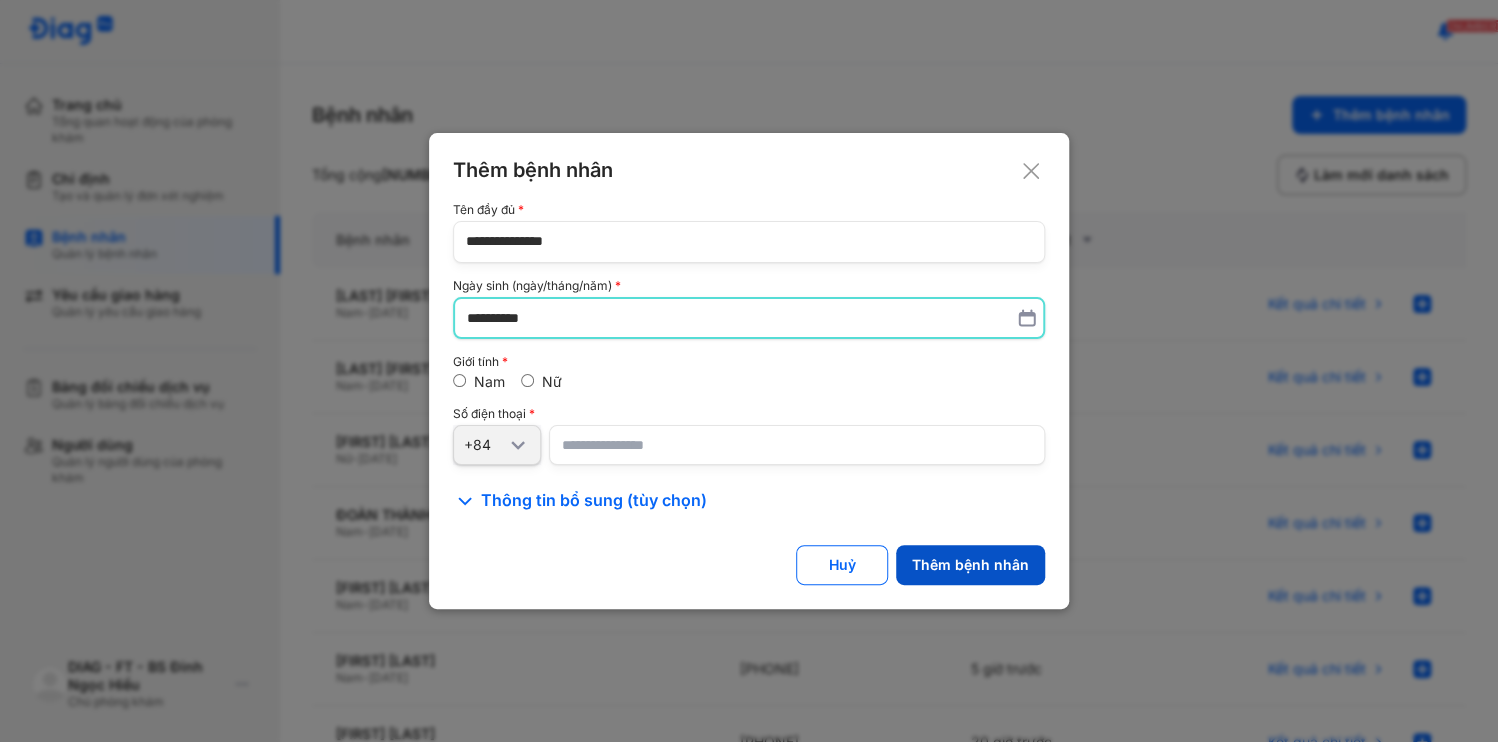 click on "Thêm bệnh nhân" 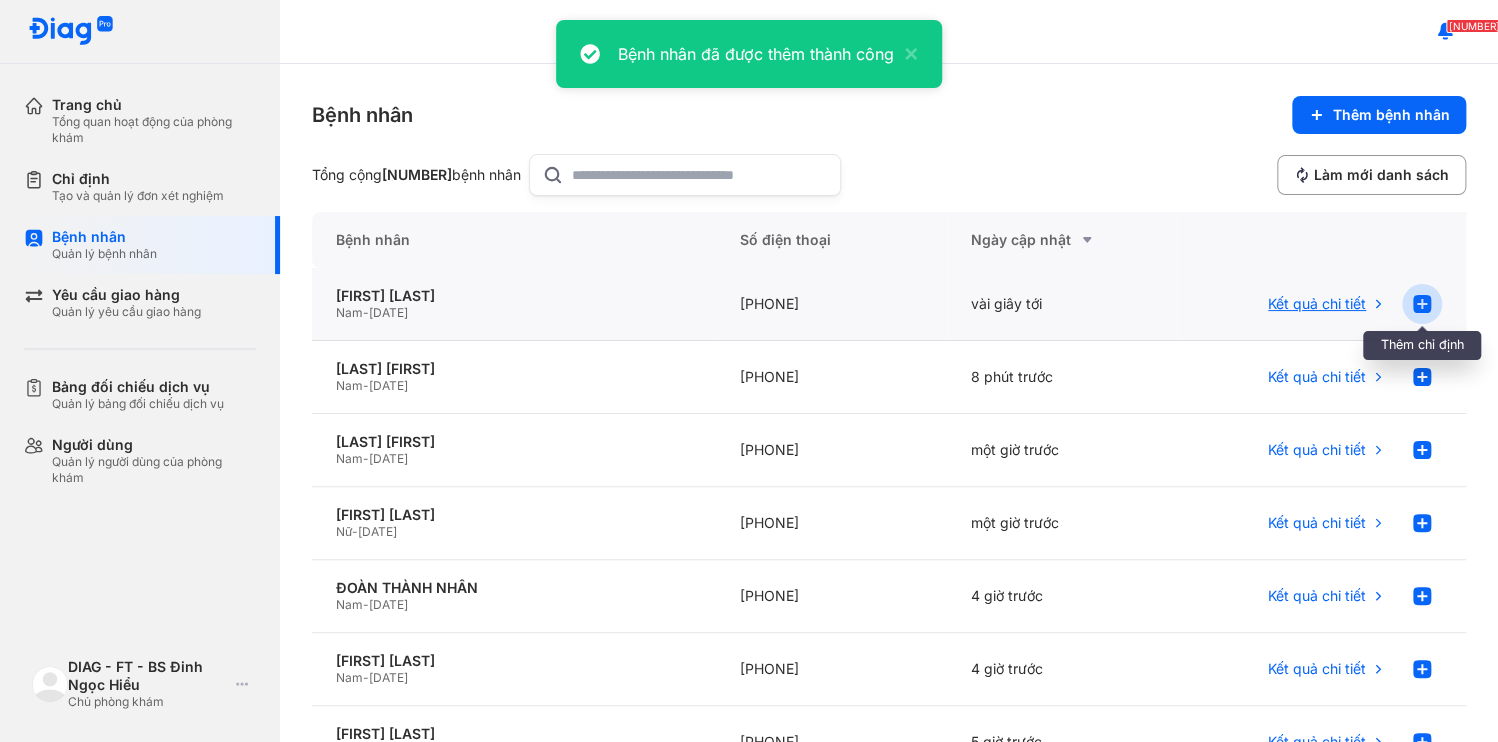 click 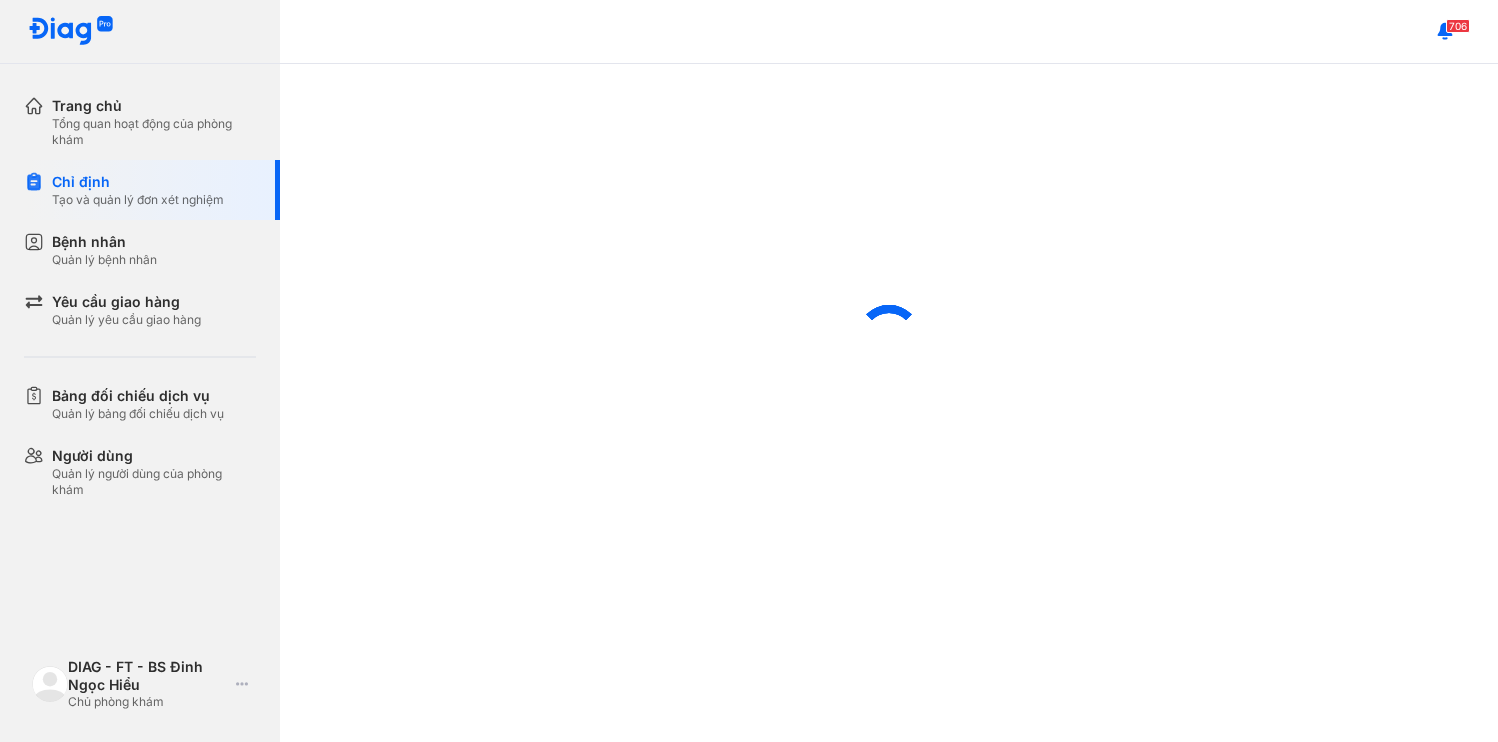 scroll, scrollTop: 0, scrollLeft: 0, axis: both 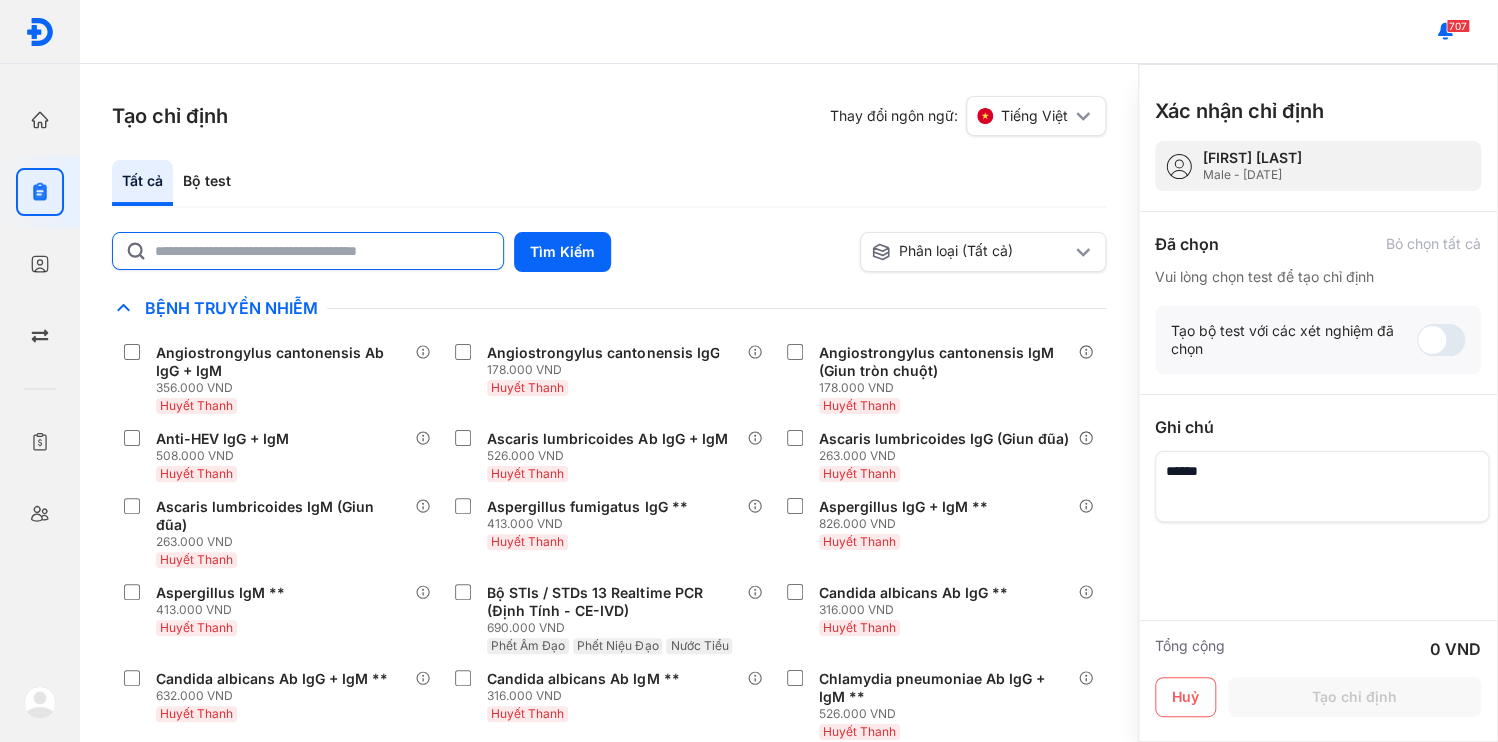 click 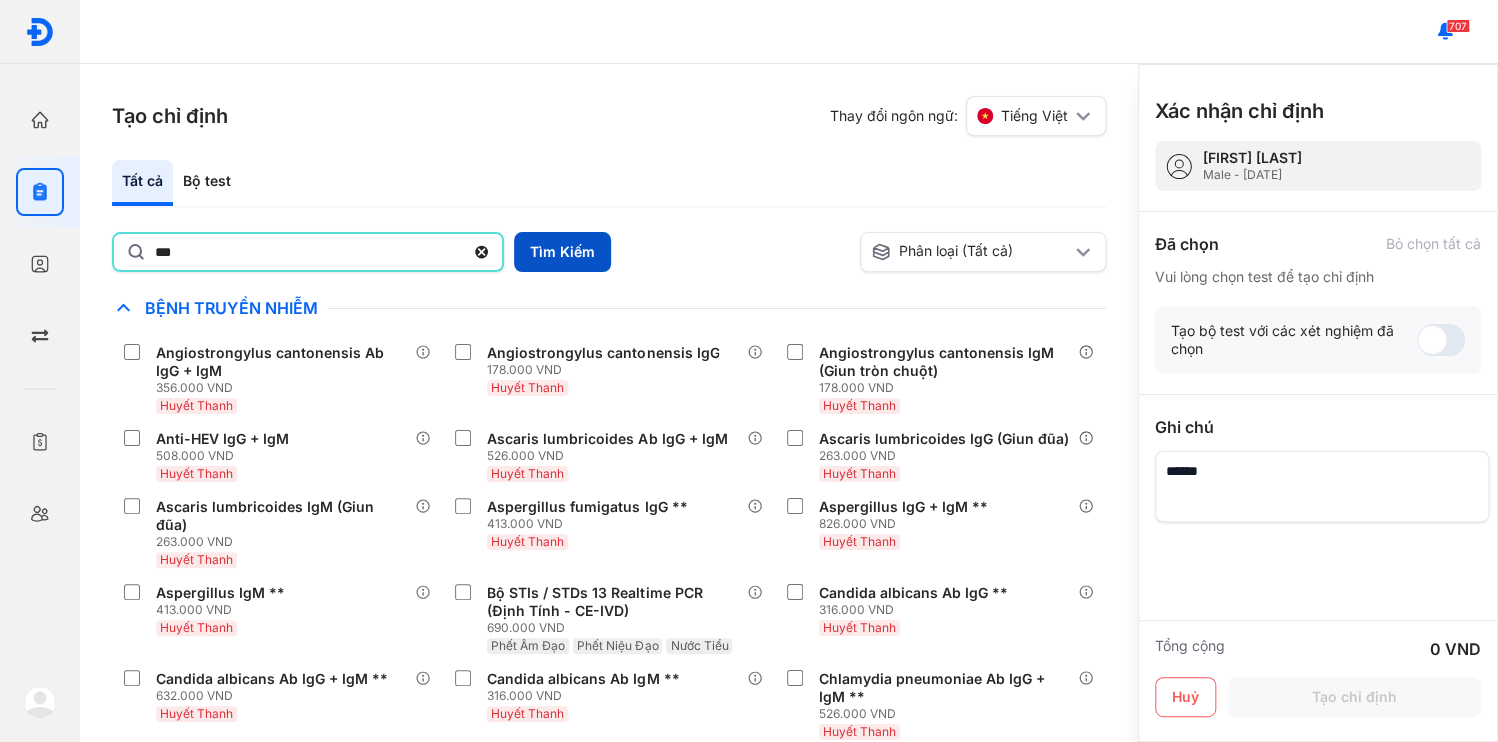 type on "***" 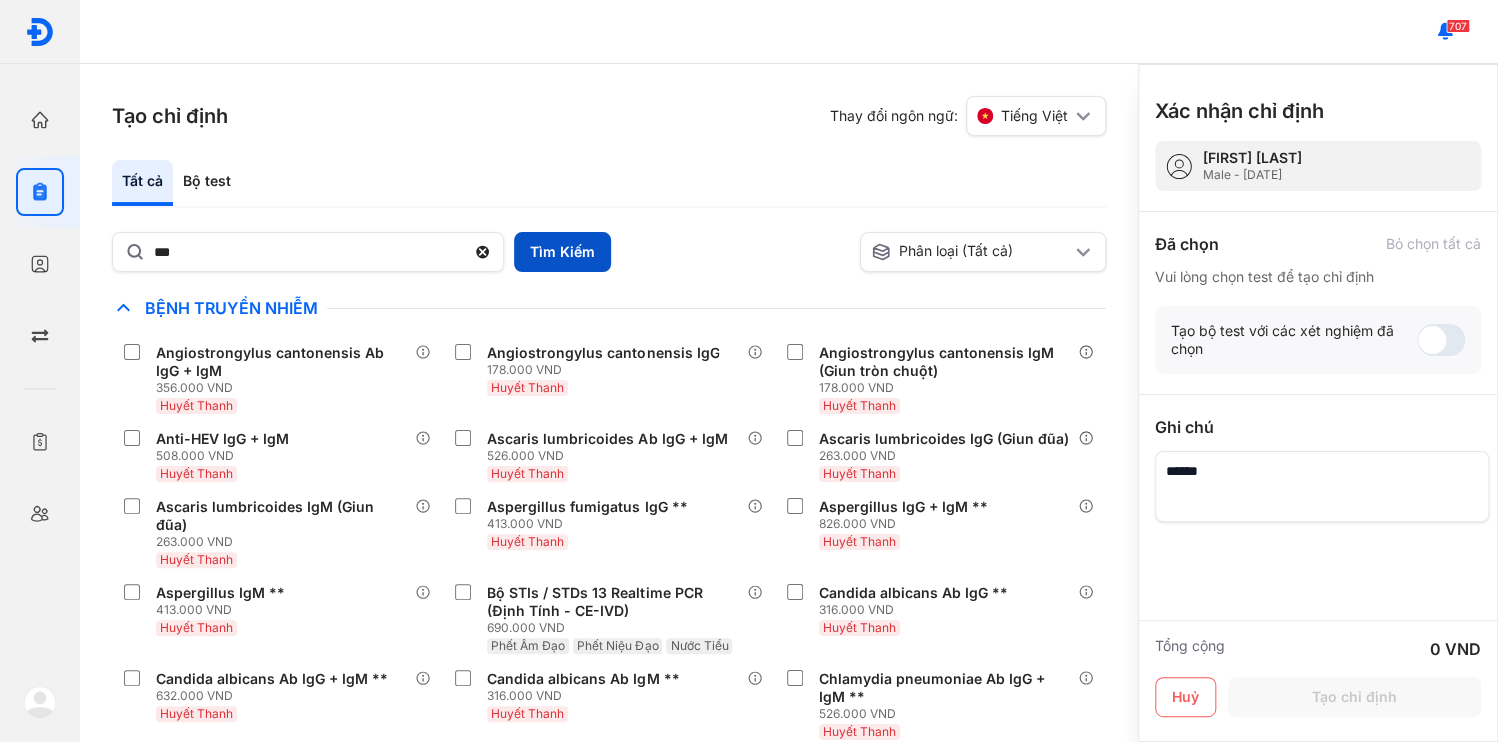 click on "Tìm Kiếm" at bounding box center (562, 252) 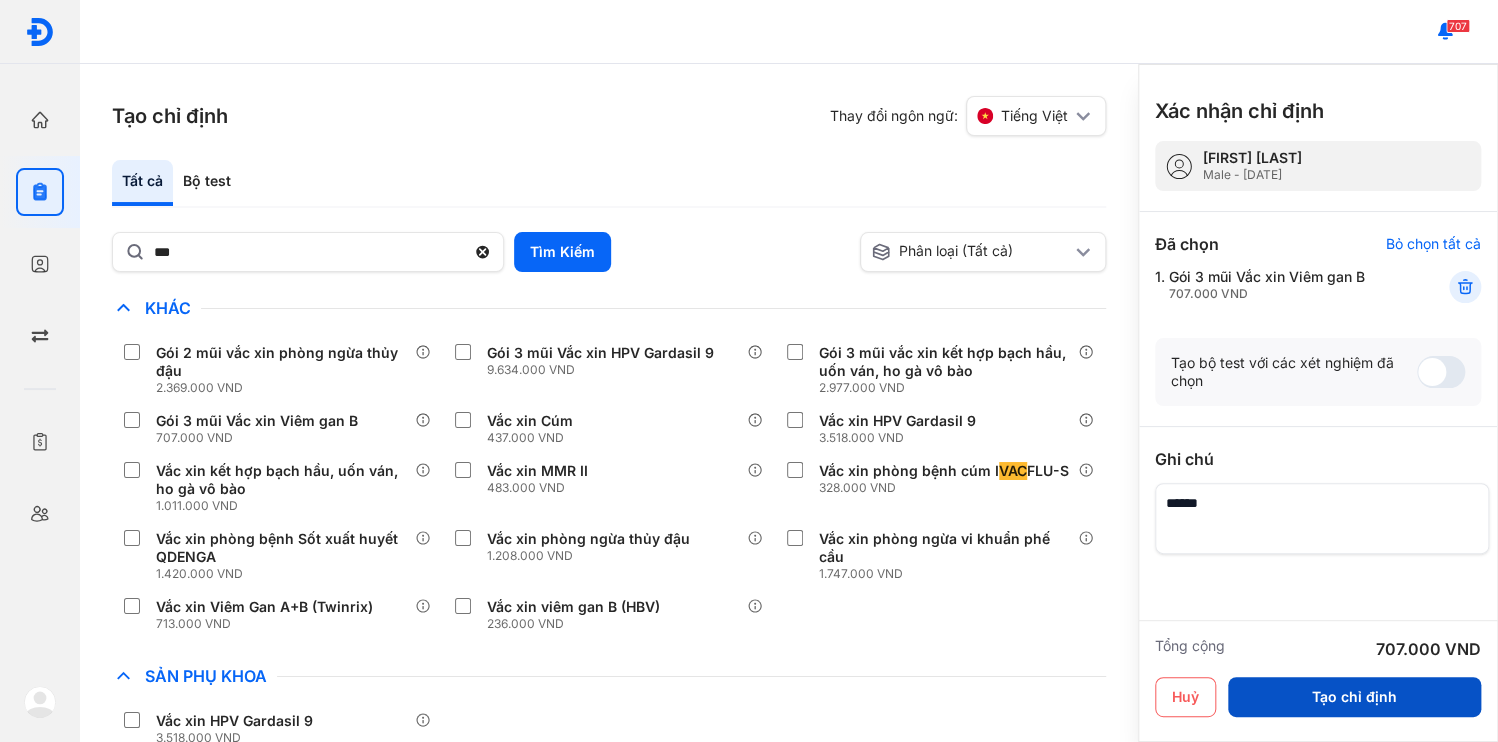 click on "Tạo chỉ định" at bounding box center [1354, 697] 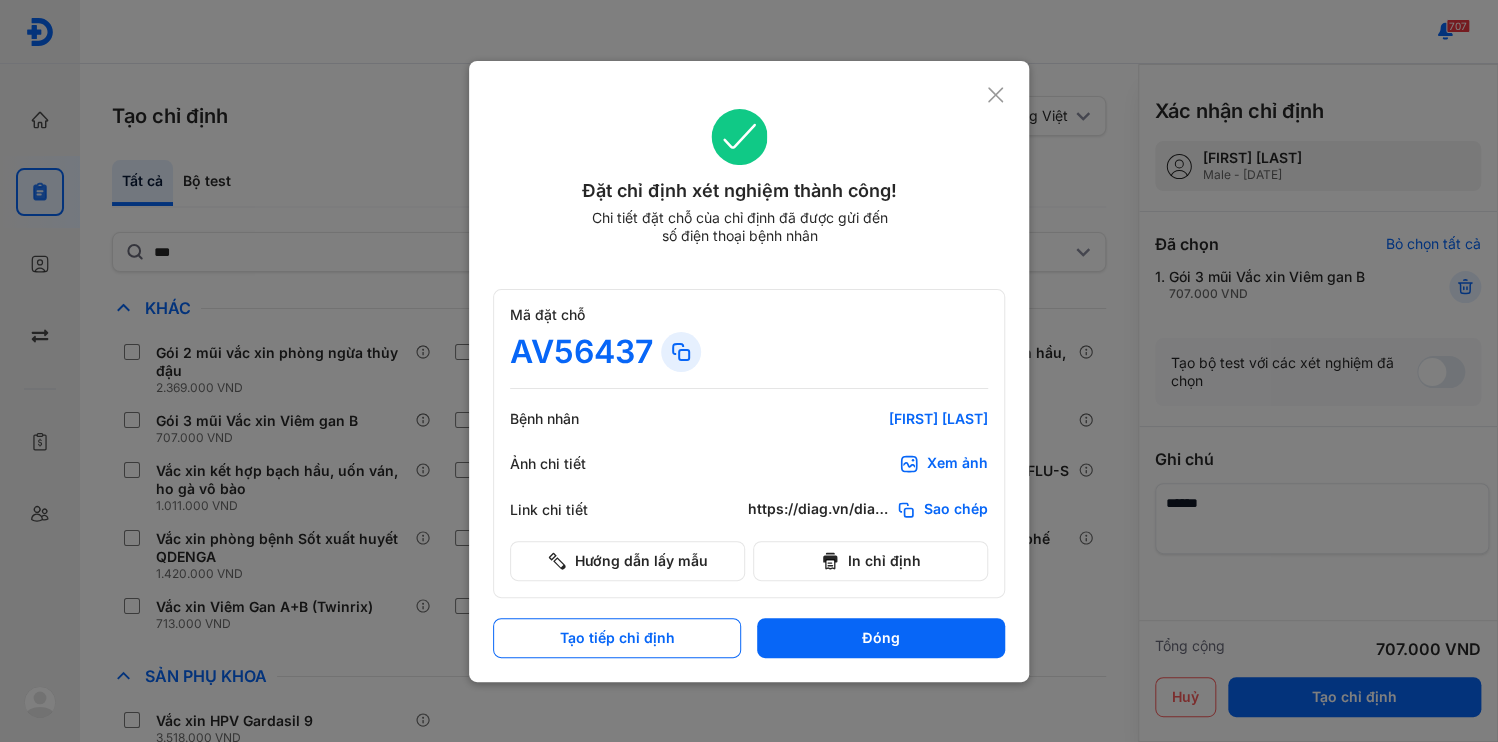 click on "Sao chép" 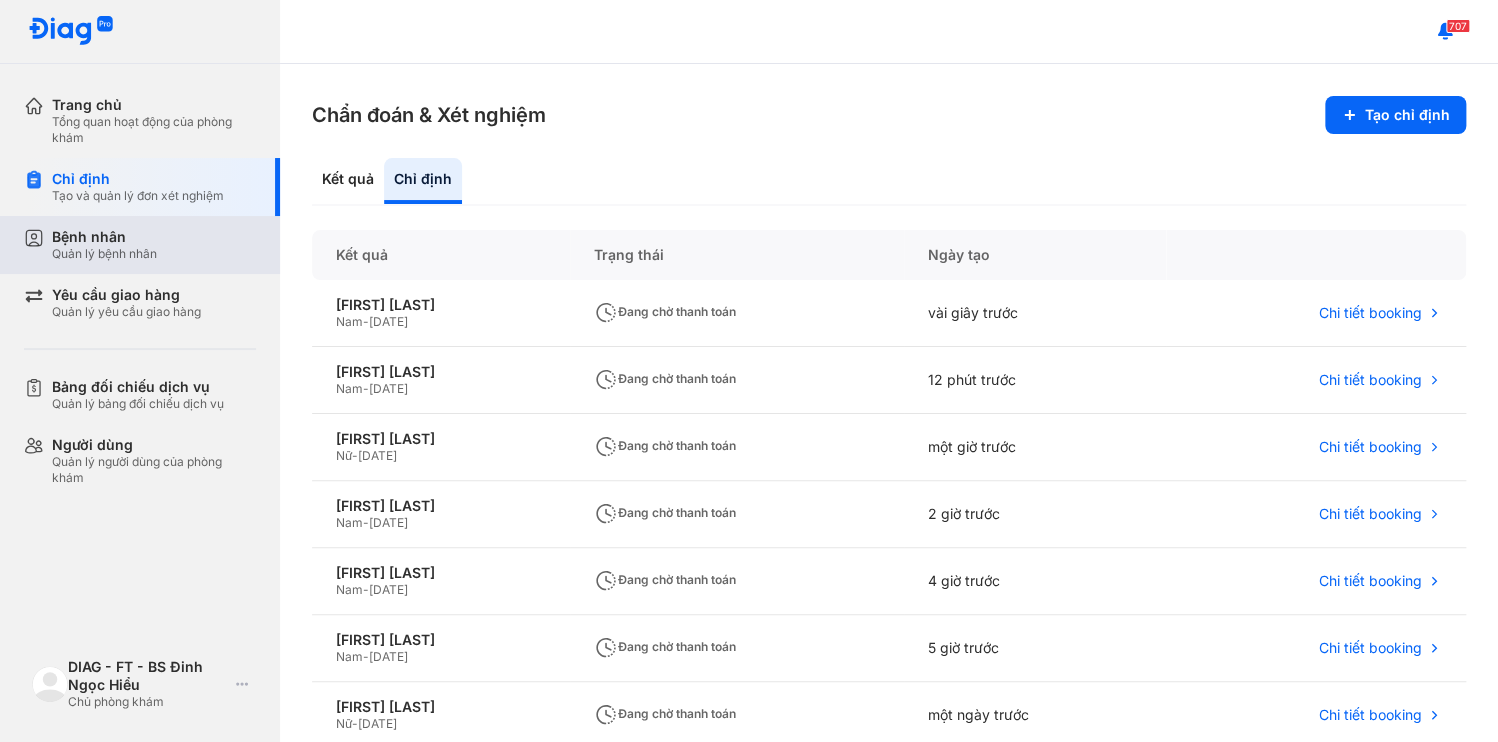 click on "Bệnh nhân" at bounding box center [104, 237] 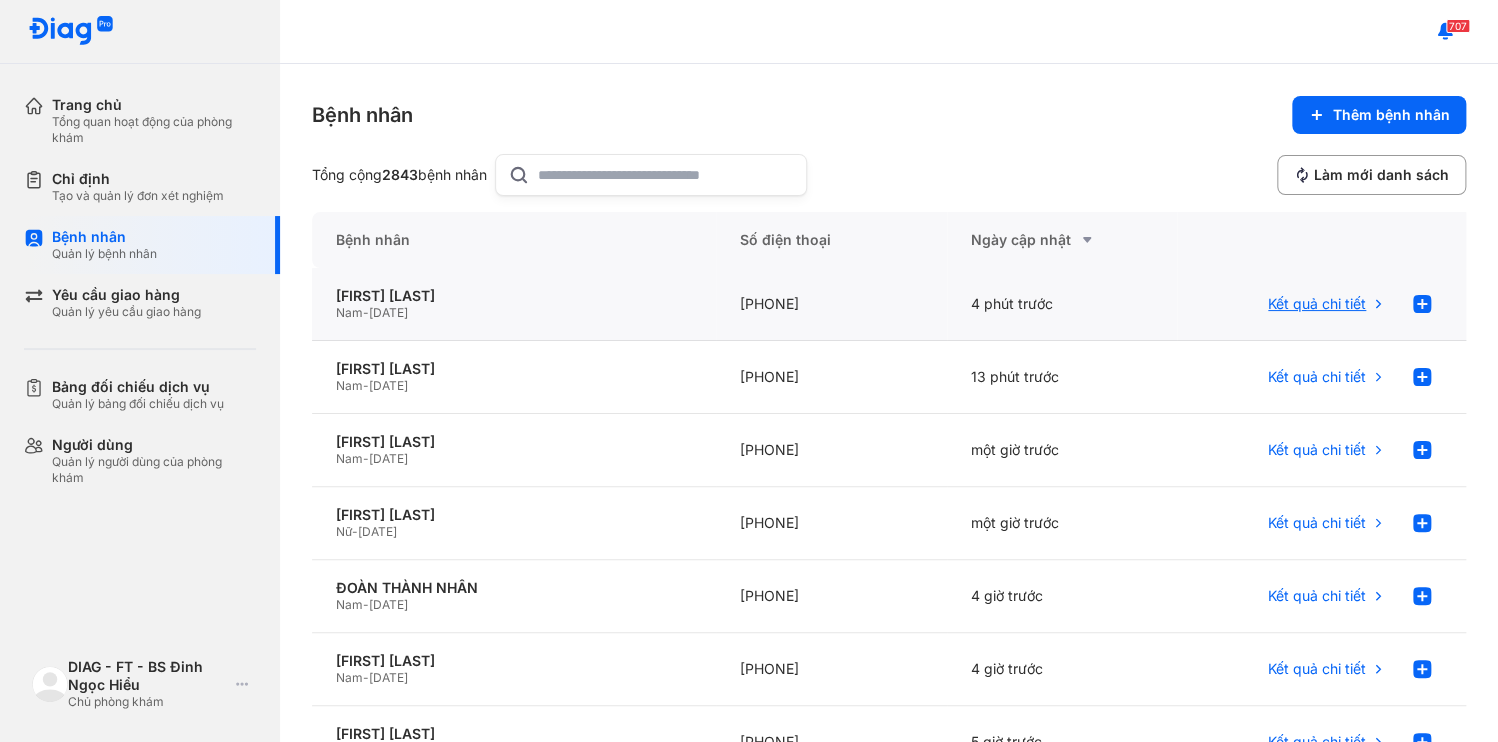 click on "Kết quả chi tiết" at bounding box center [1317, 304] 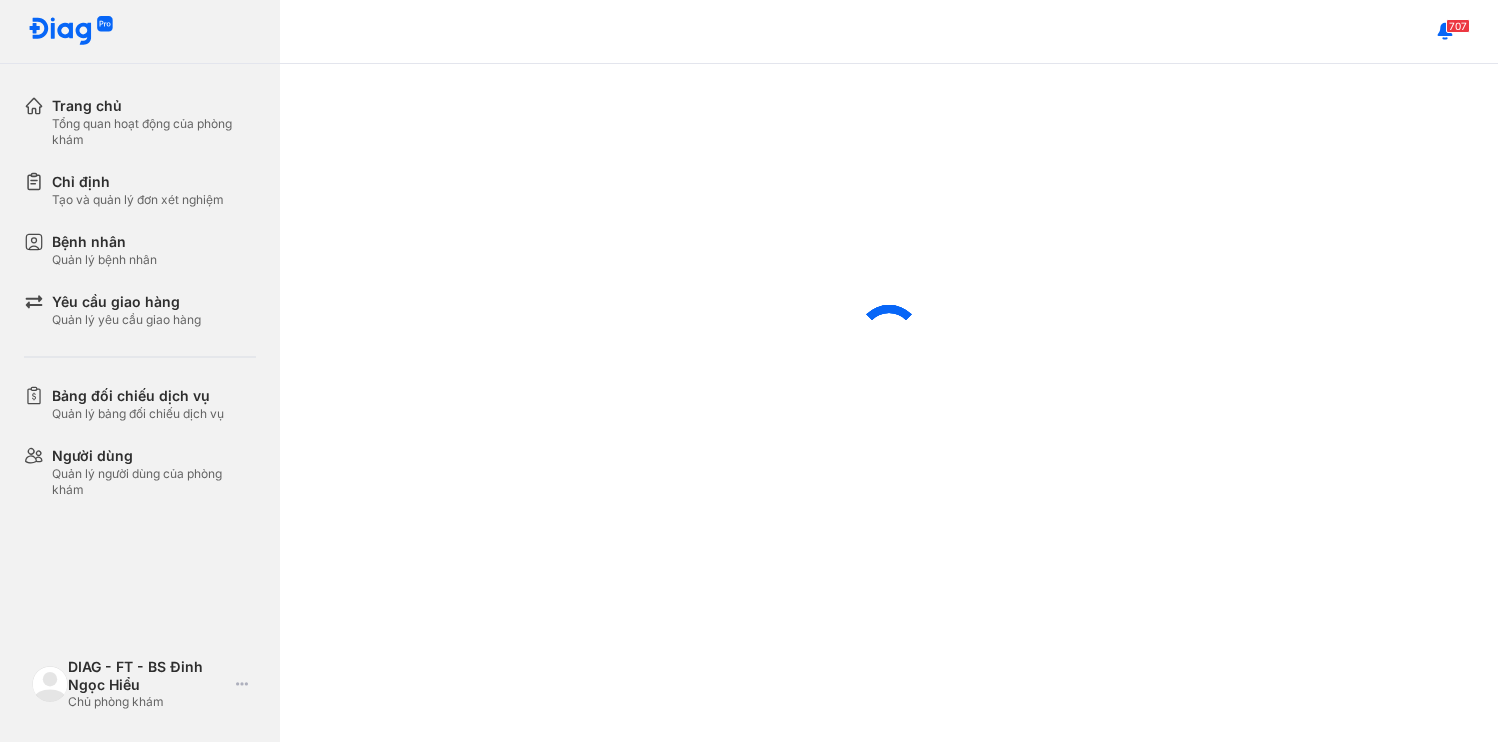 scroll, scrollTop: 0, scrollLeft: 0, axis: both 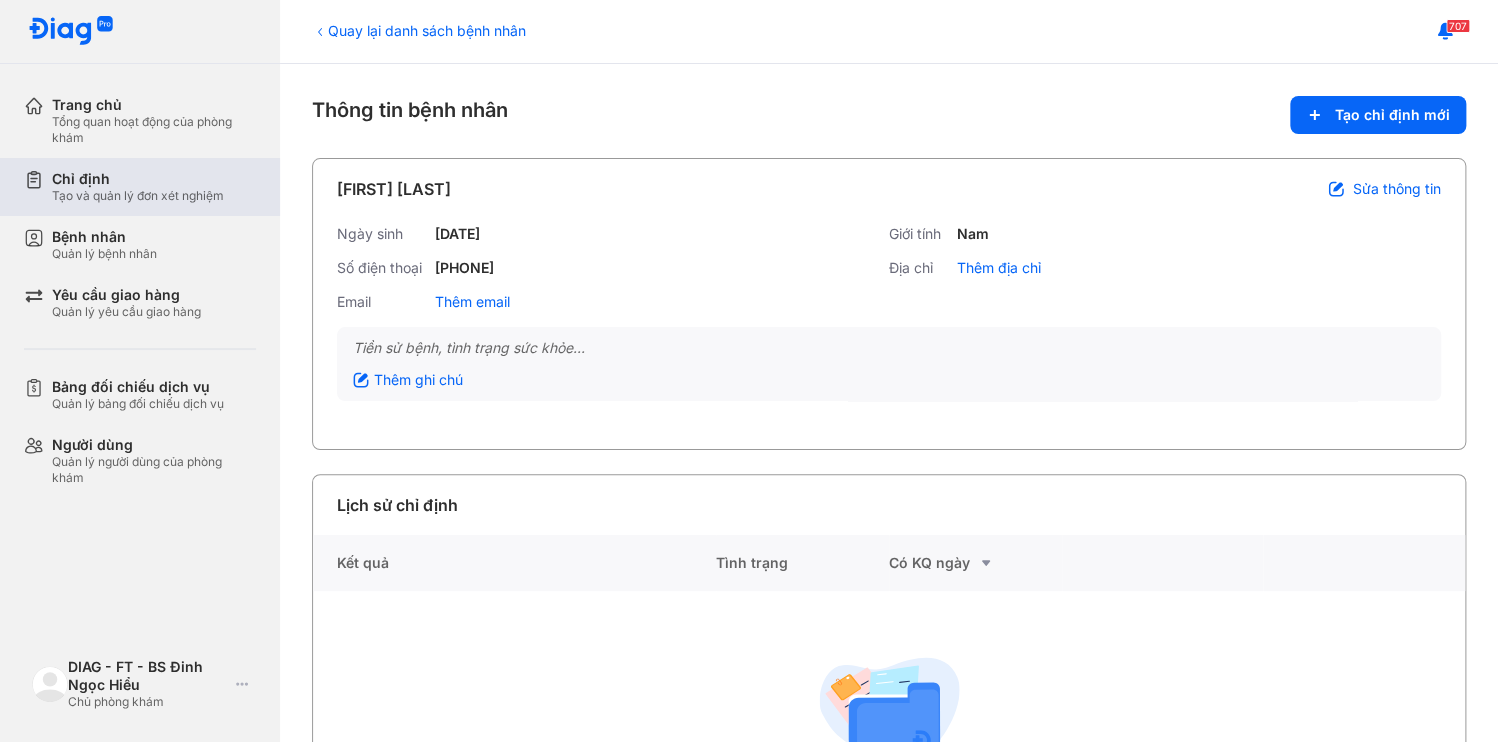 click on "Chỉ định" at bounding box center [138, 179] 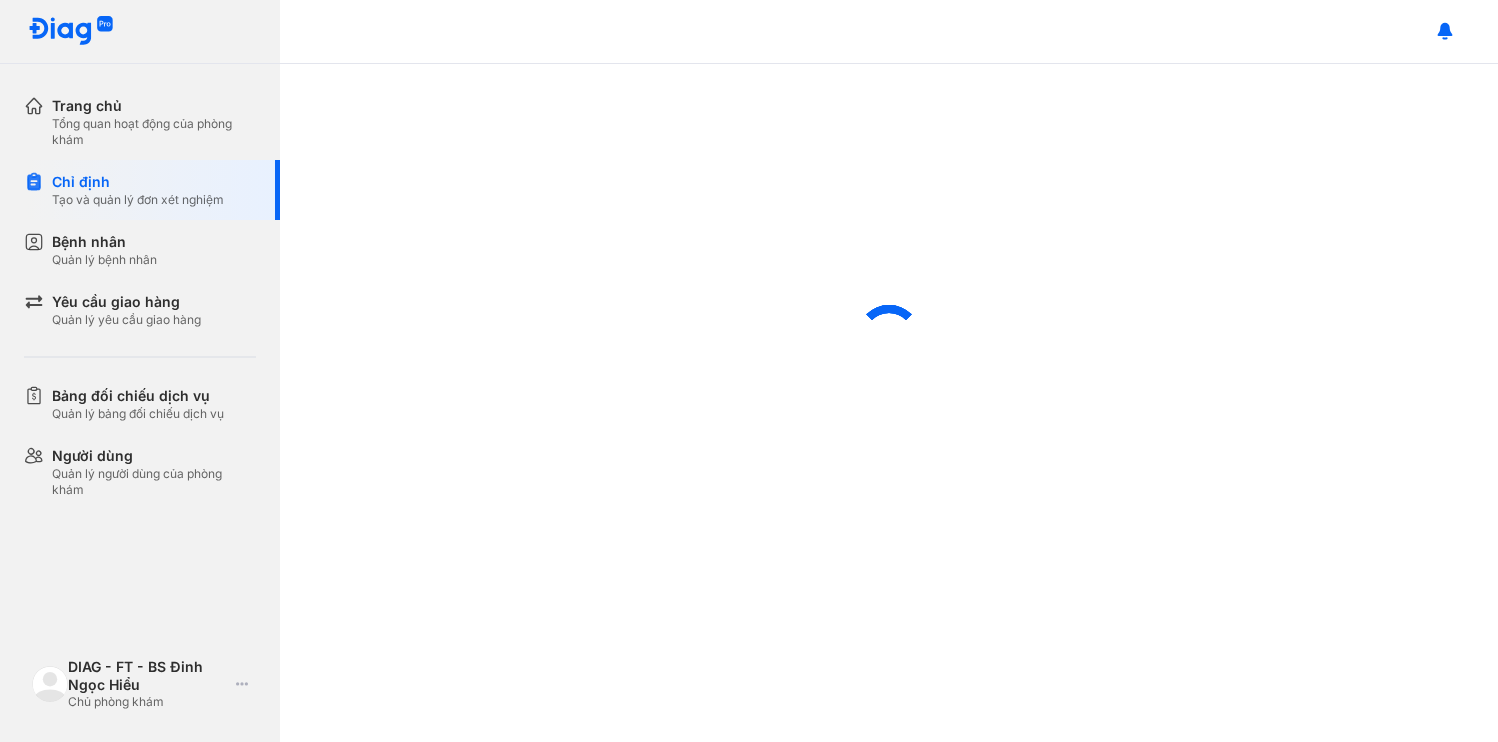 scroll, scrollTop: 0, scrollLeft: 0, axis: both 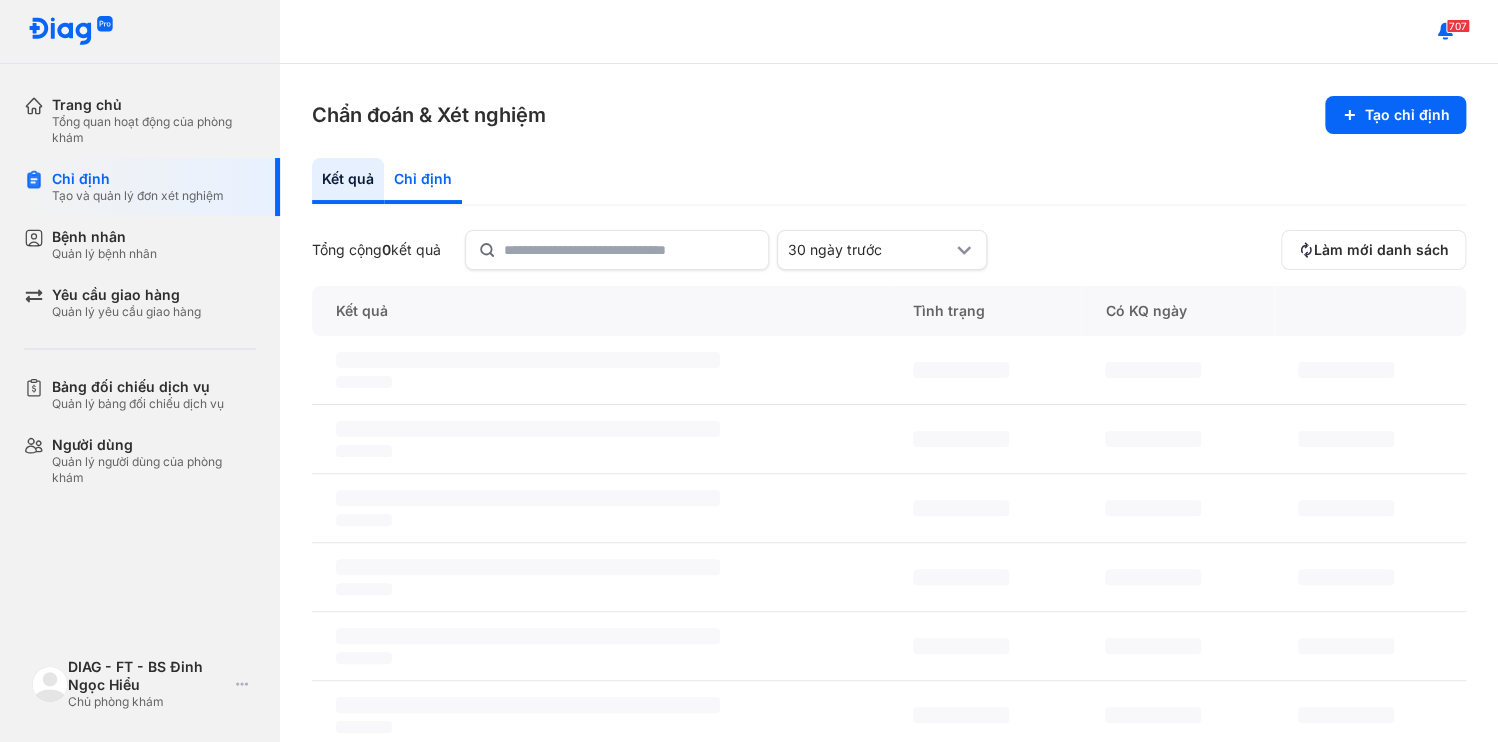 click on "Chỉ định" 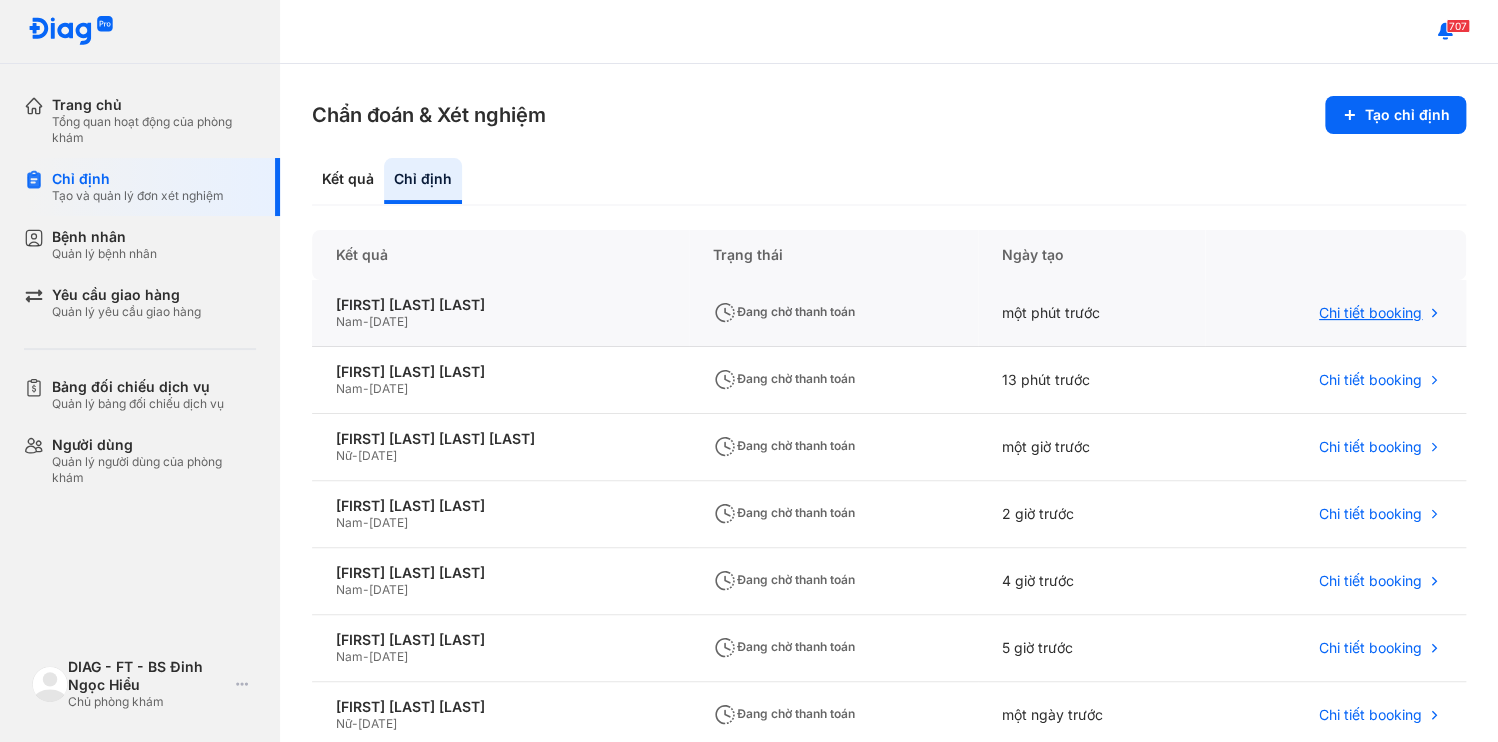 click on "Chi tiết booking" at bounding box center (1370, 313) 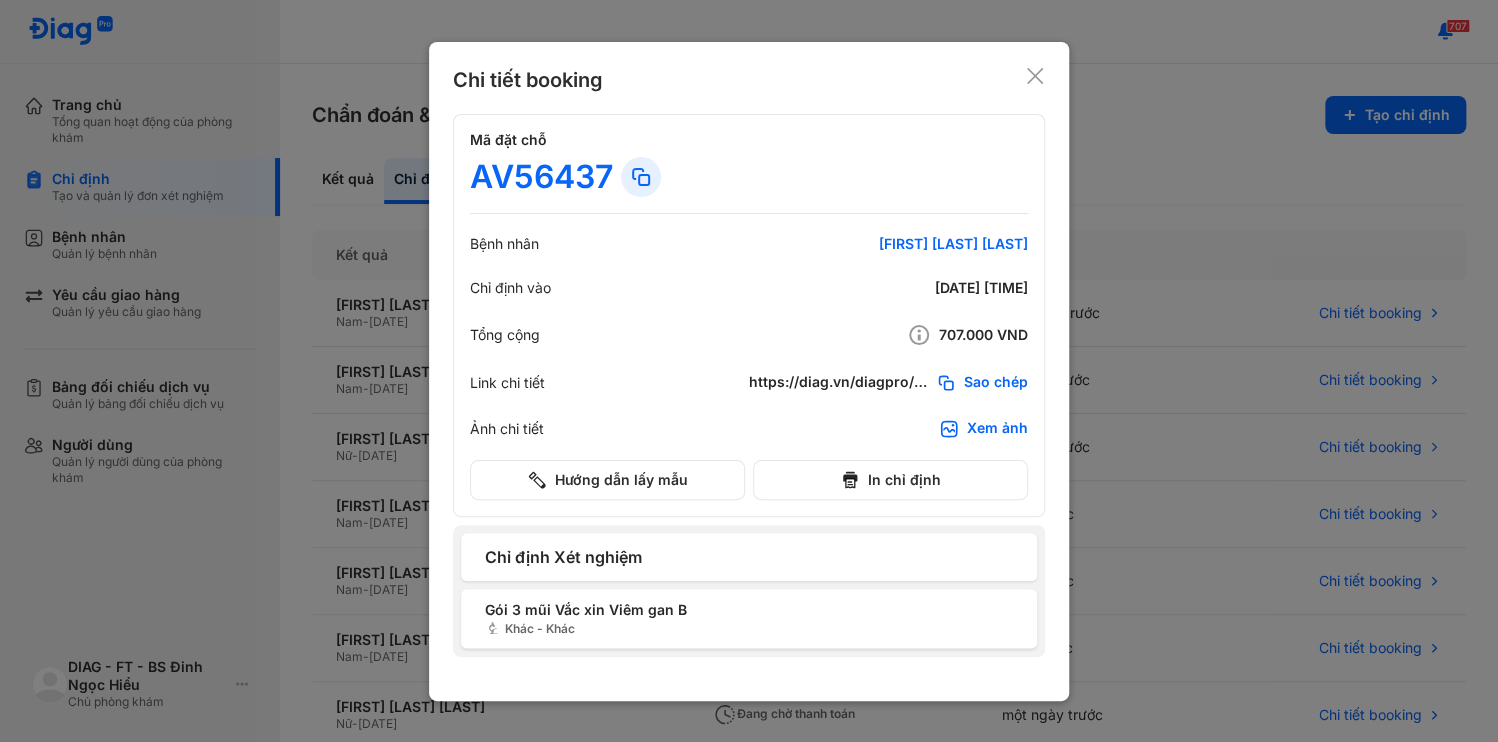 click on "Xem ảnh" at bounding box center (997, 429) 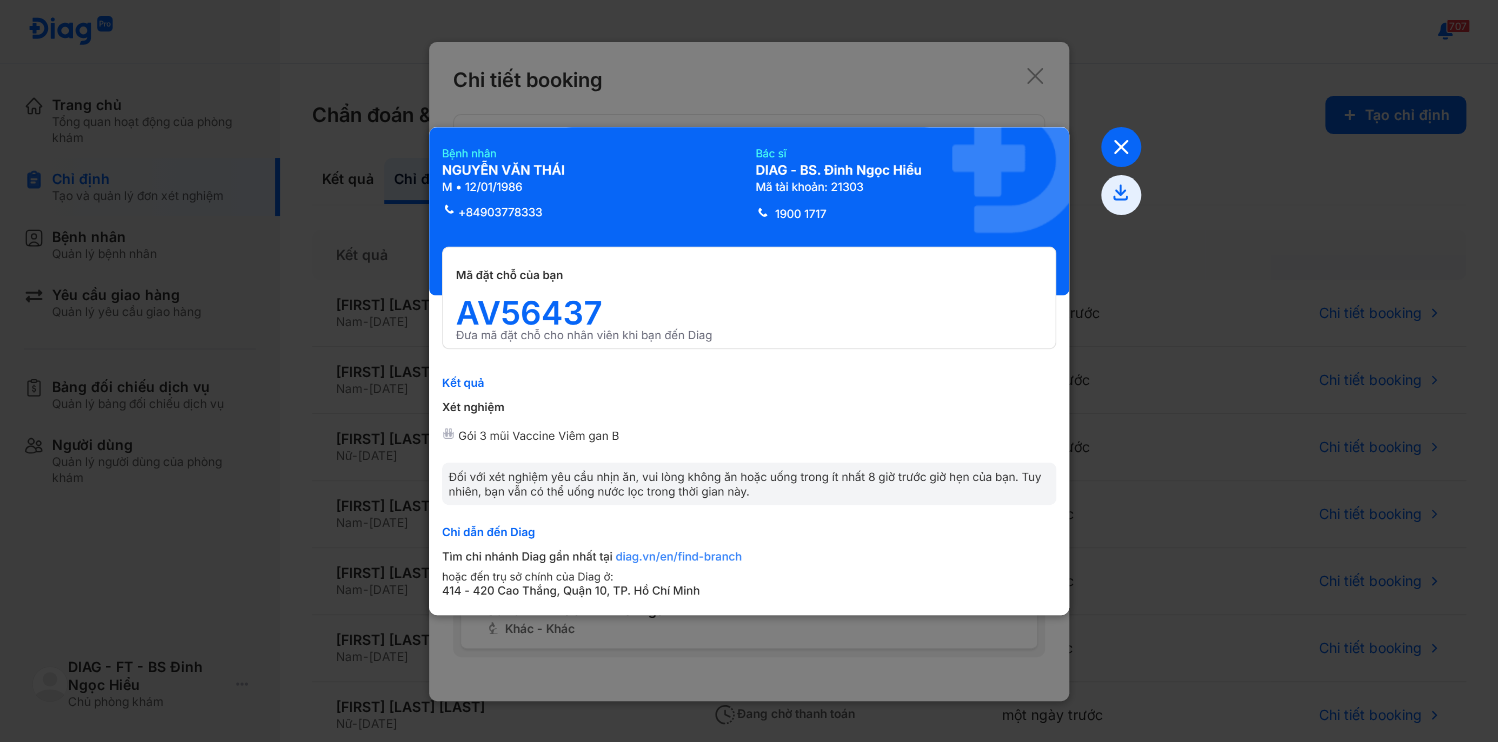 click 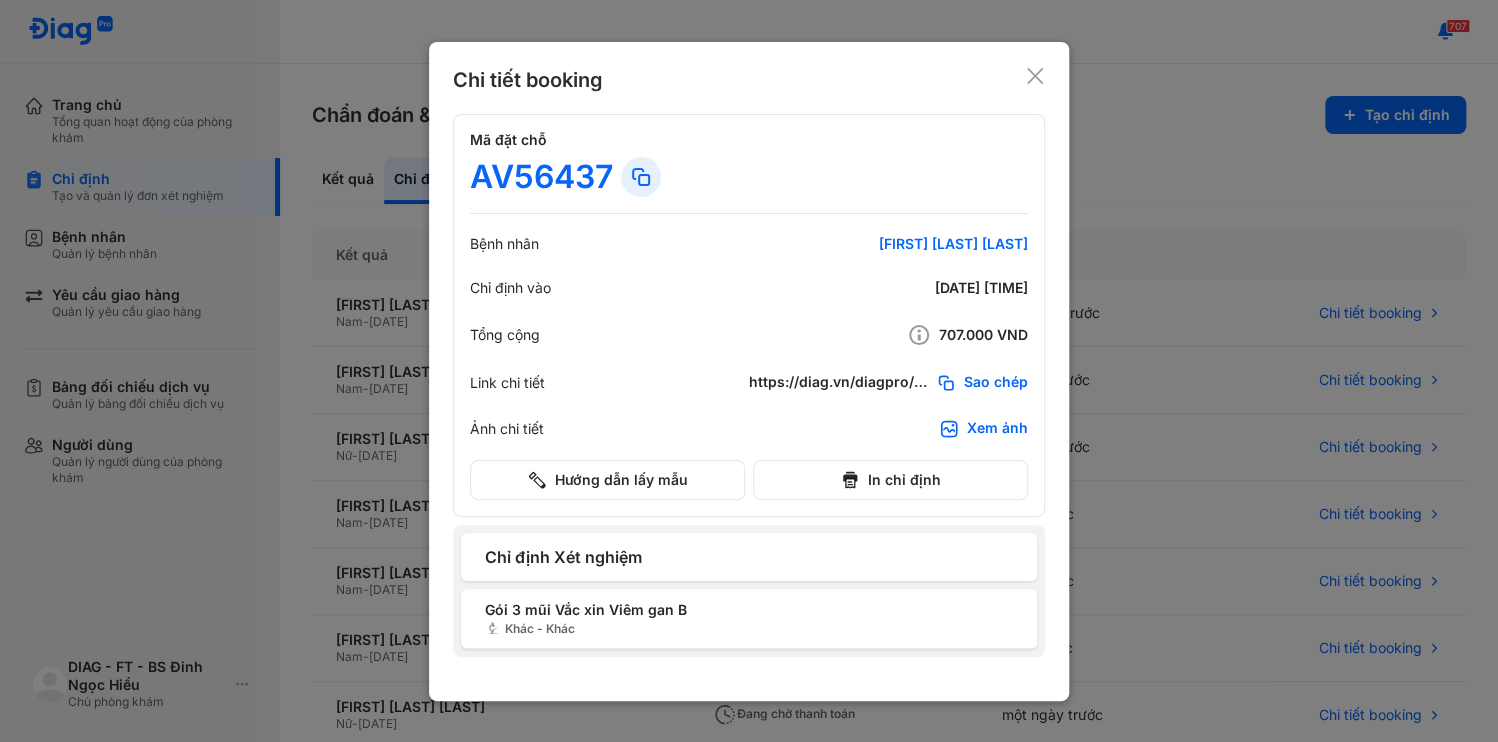 click 